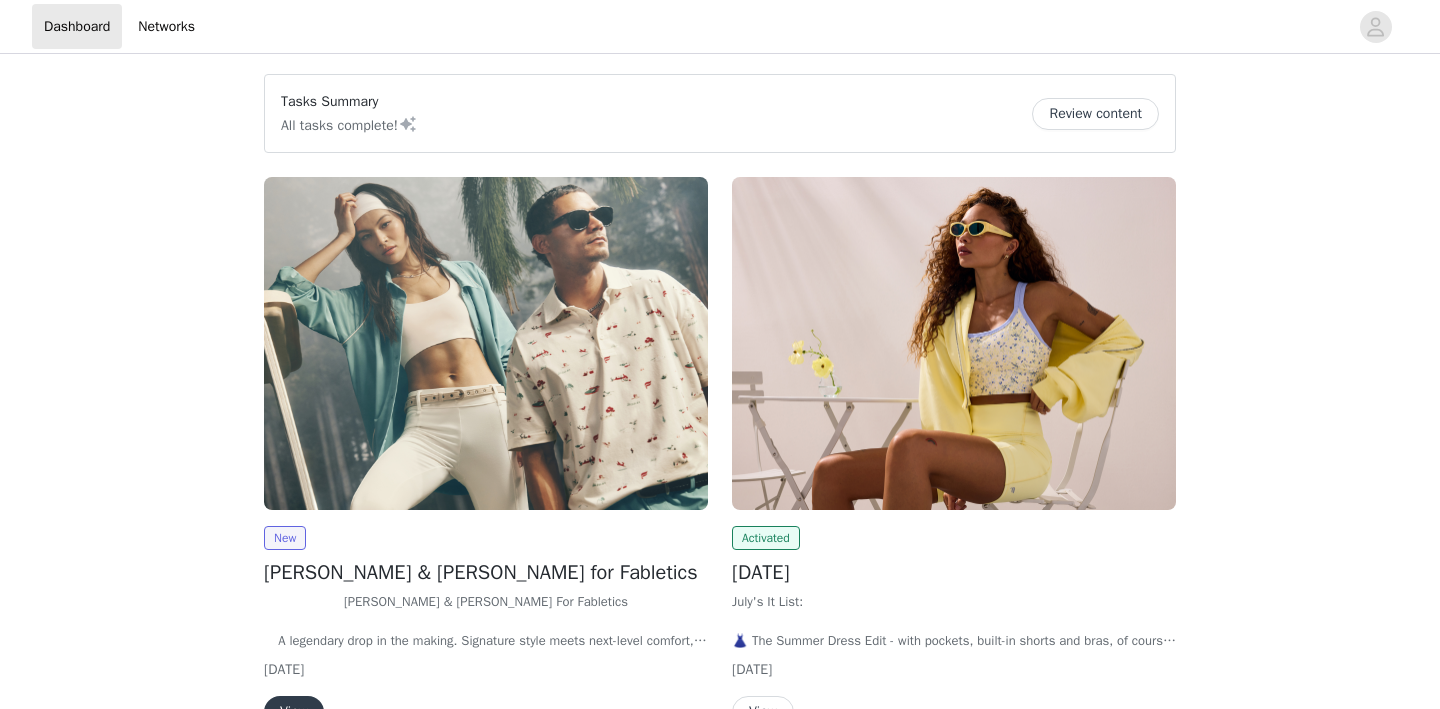 scroll, scrollTop: 0, scrollLeft: 0, axis: both 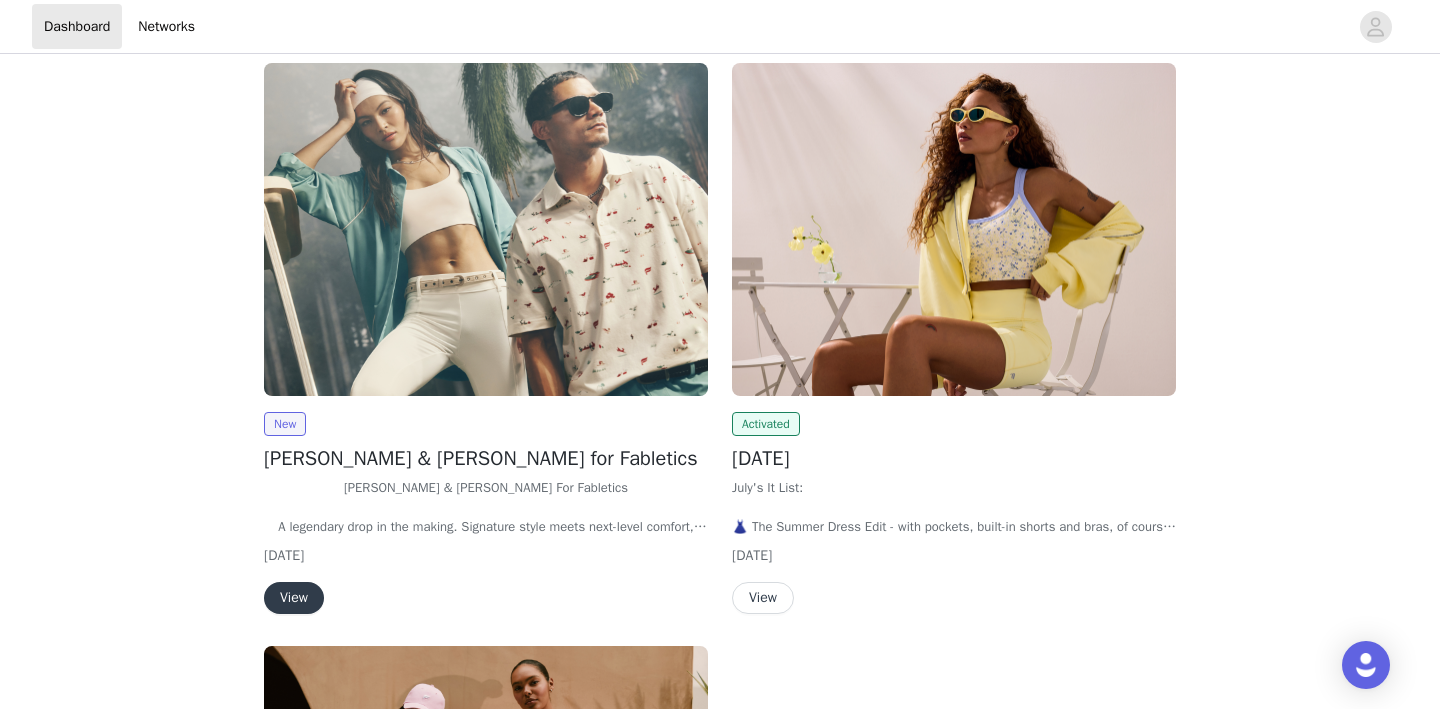 click on "View" at bounding box center (294, 598) 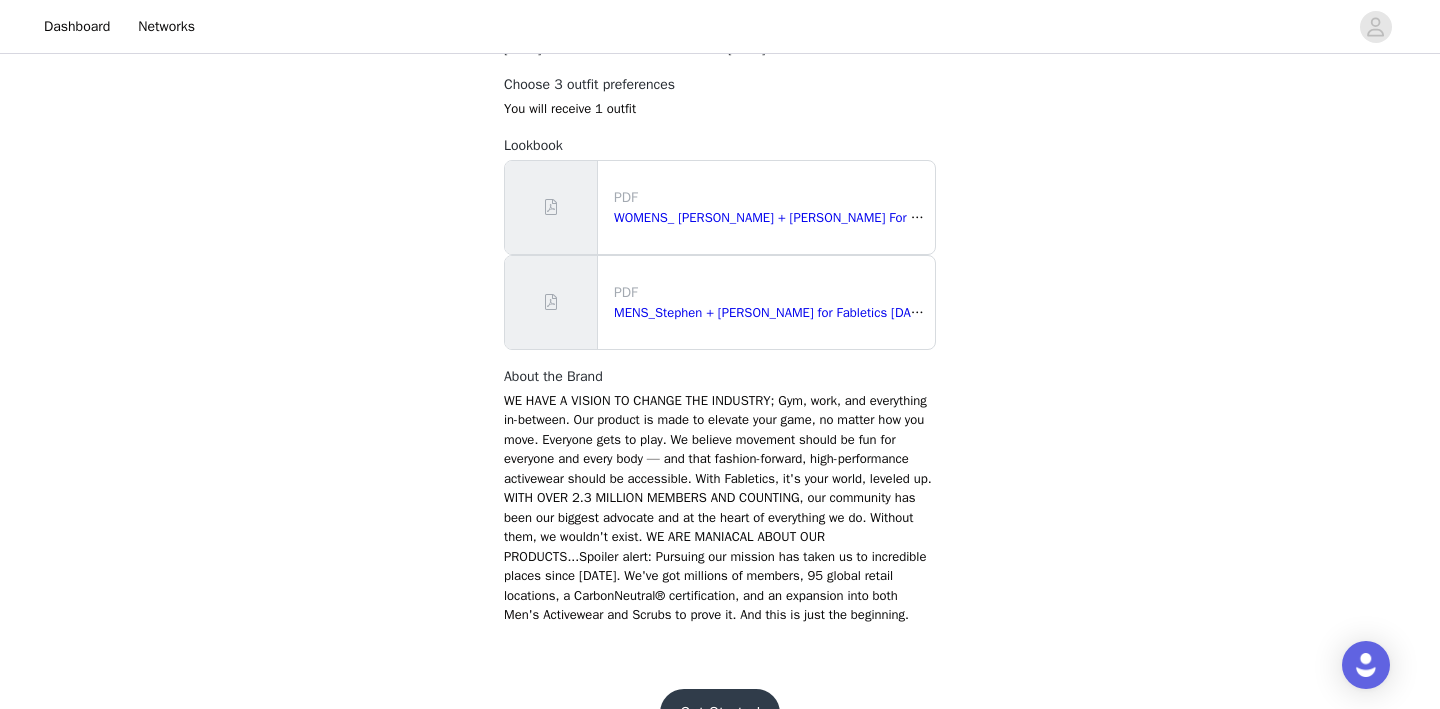 scroll, scrollTop: 1290, scrollLeft: 0, axis: vertical 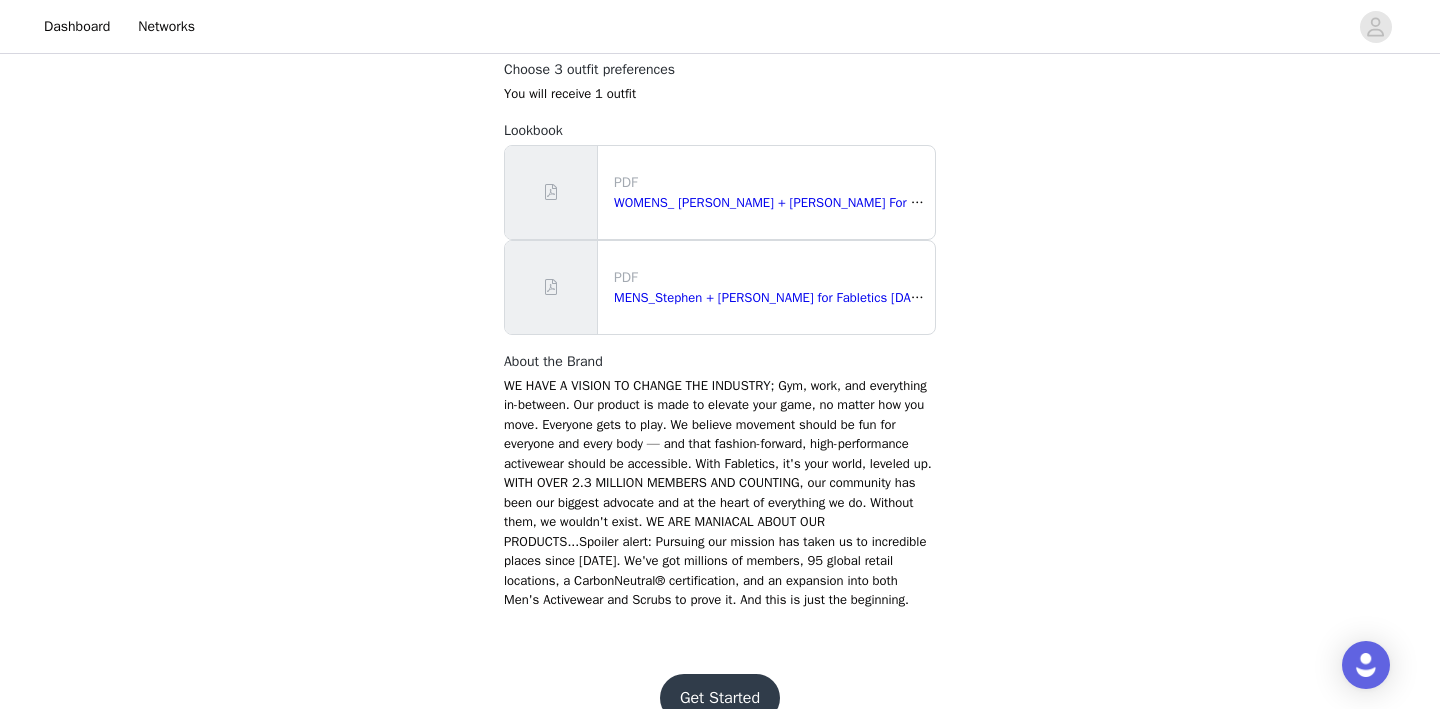 click on "Get Started" at bounding box center [720, 698] 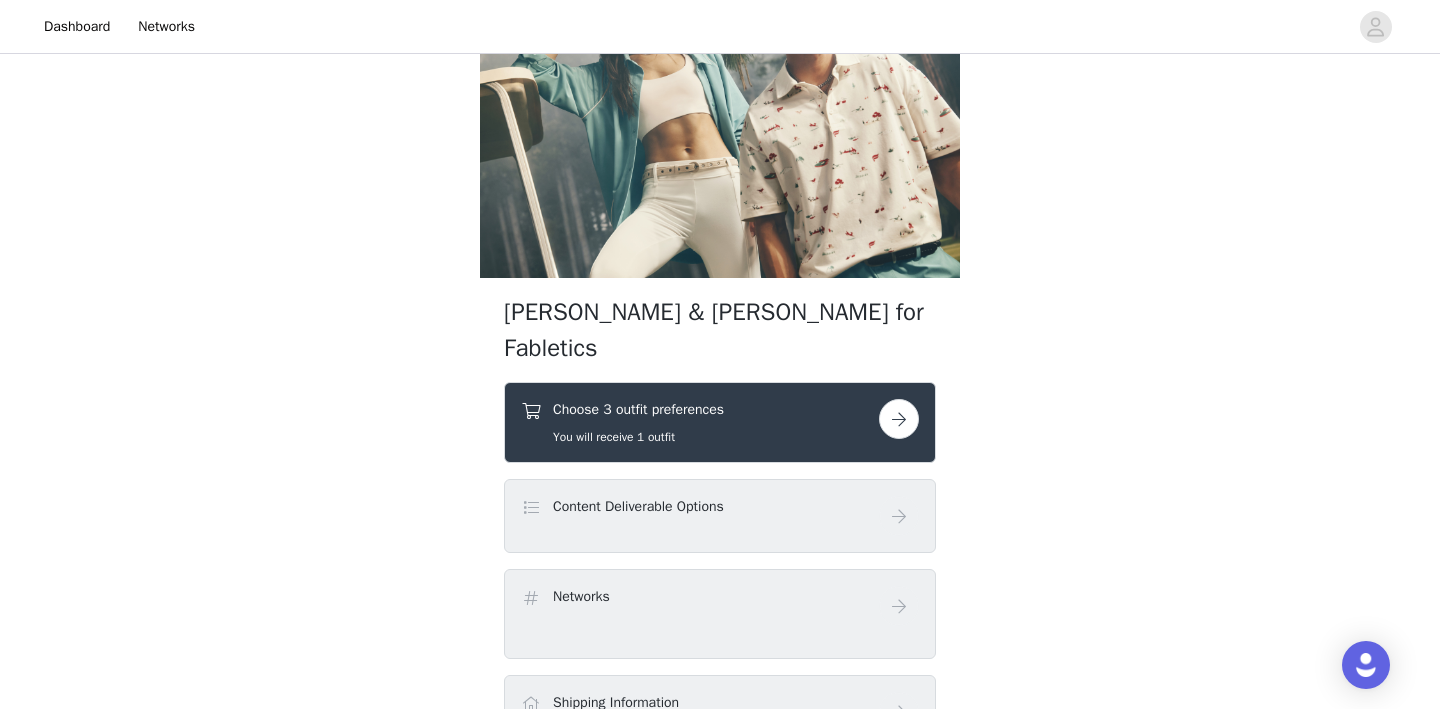 scroll, scrollTop: 131, scrollLeft: 0, axis: vertical 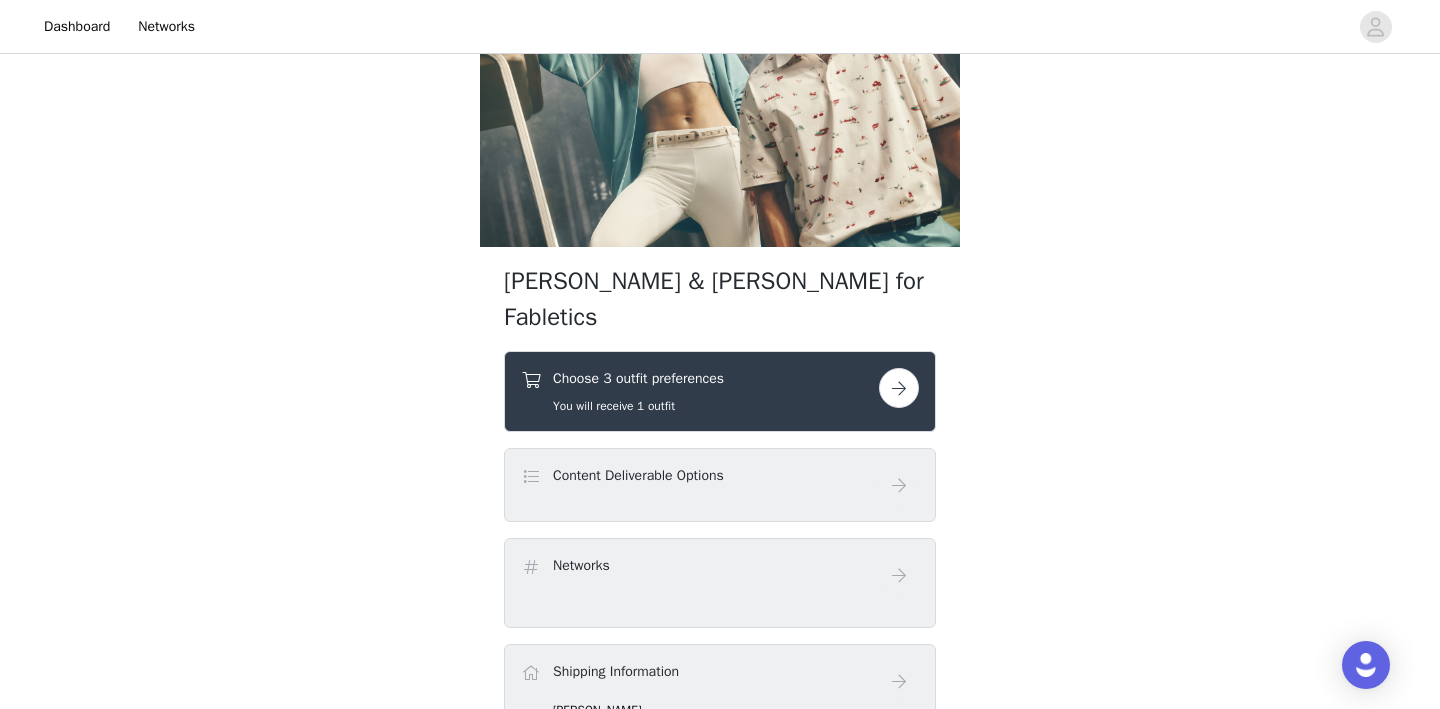 click at bounding box center (899, 388) 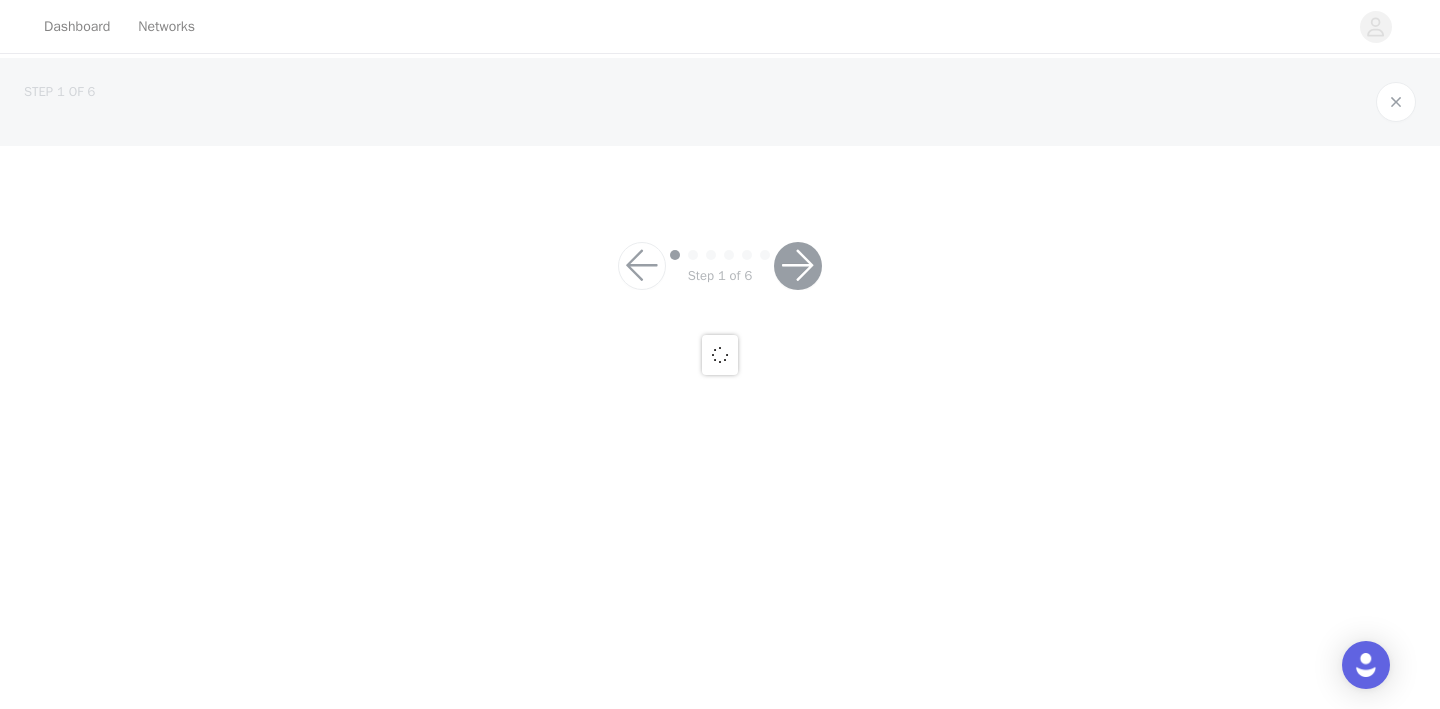 scroll, scrollTop: 0, scrollLeft: 0, axis: both 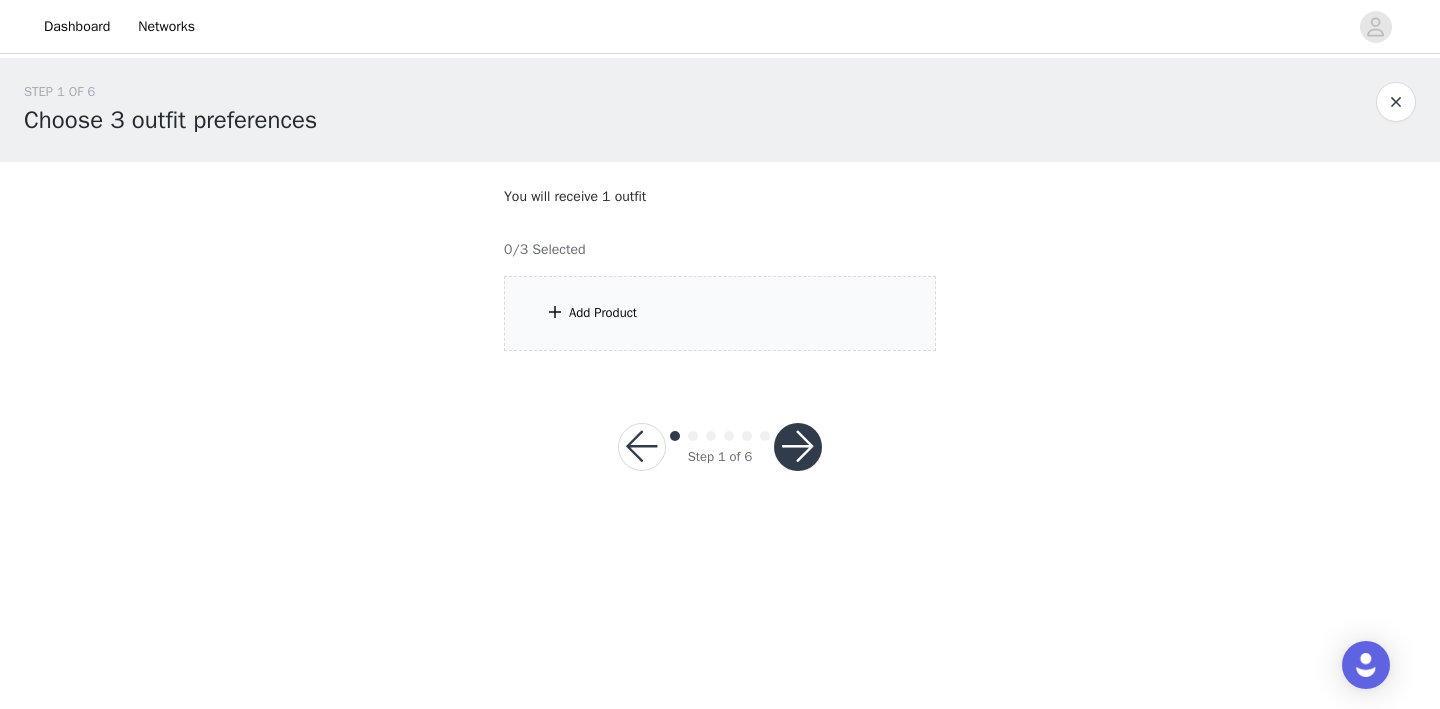 click on "Add Product" at bounding box center (720, 313) 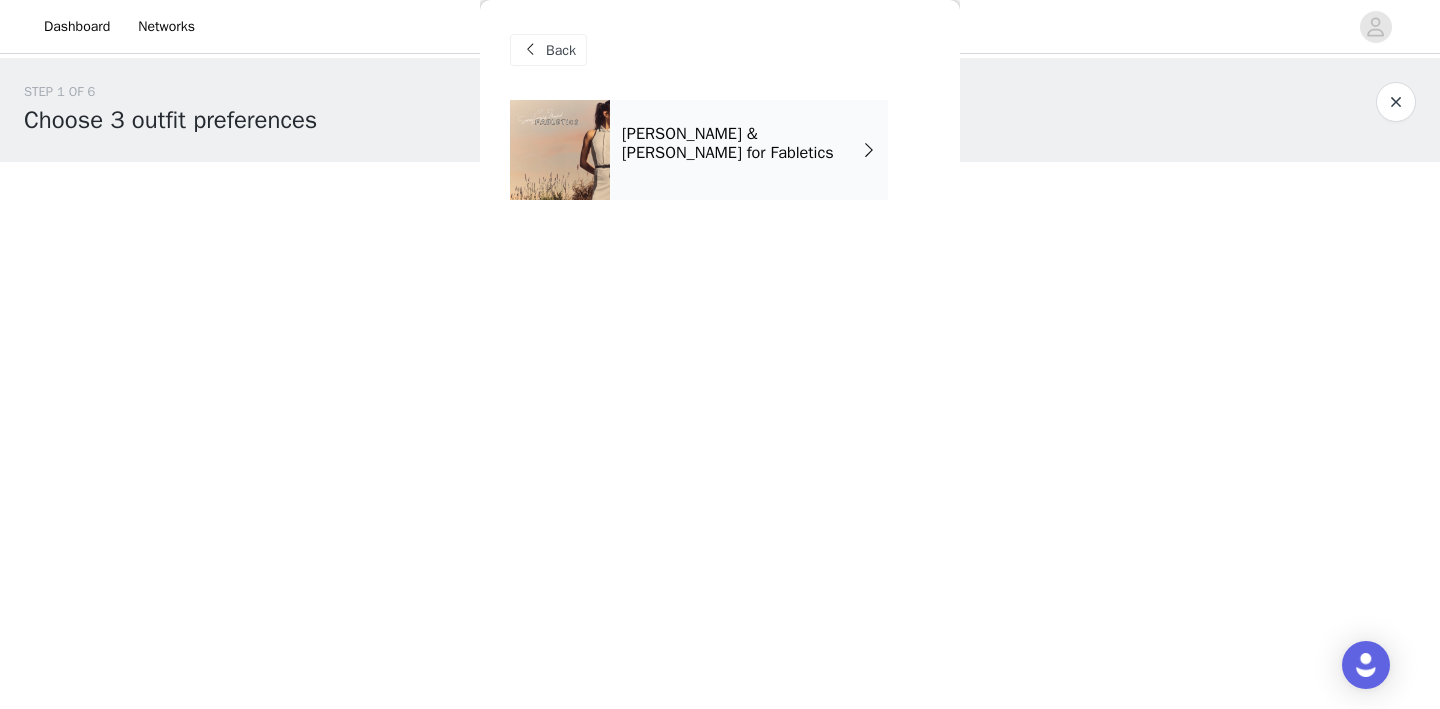 click on "[PERSON_NAME] & [PERSON_NAME] for Fabletics" at bounding box center [742, 143] 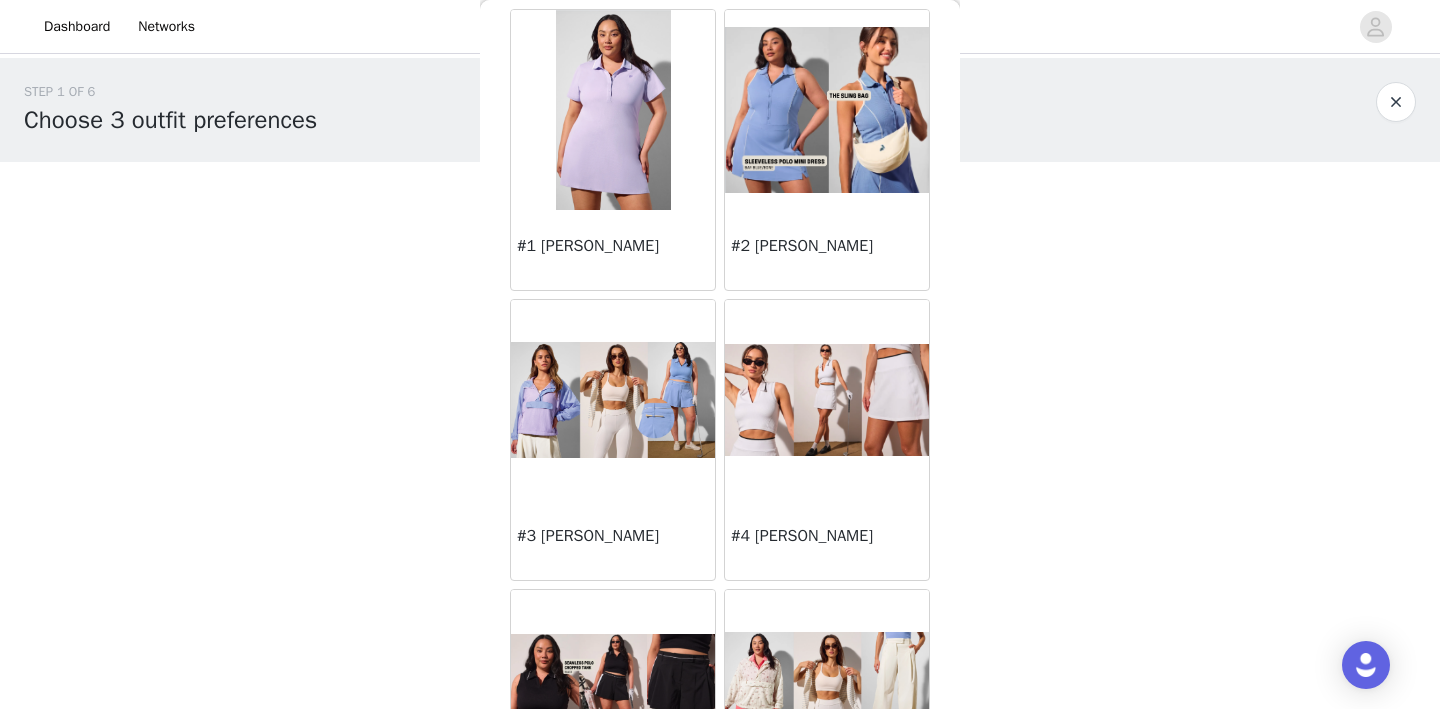 scroll, scrollTop: 77, scrollLeft: 0, axis: vertical 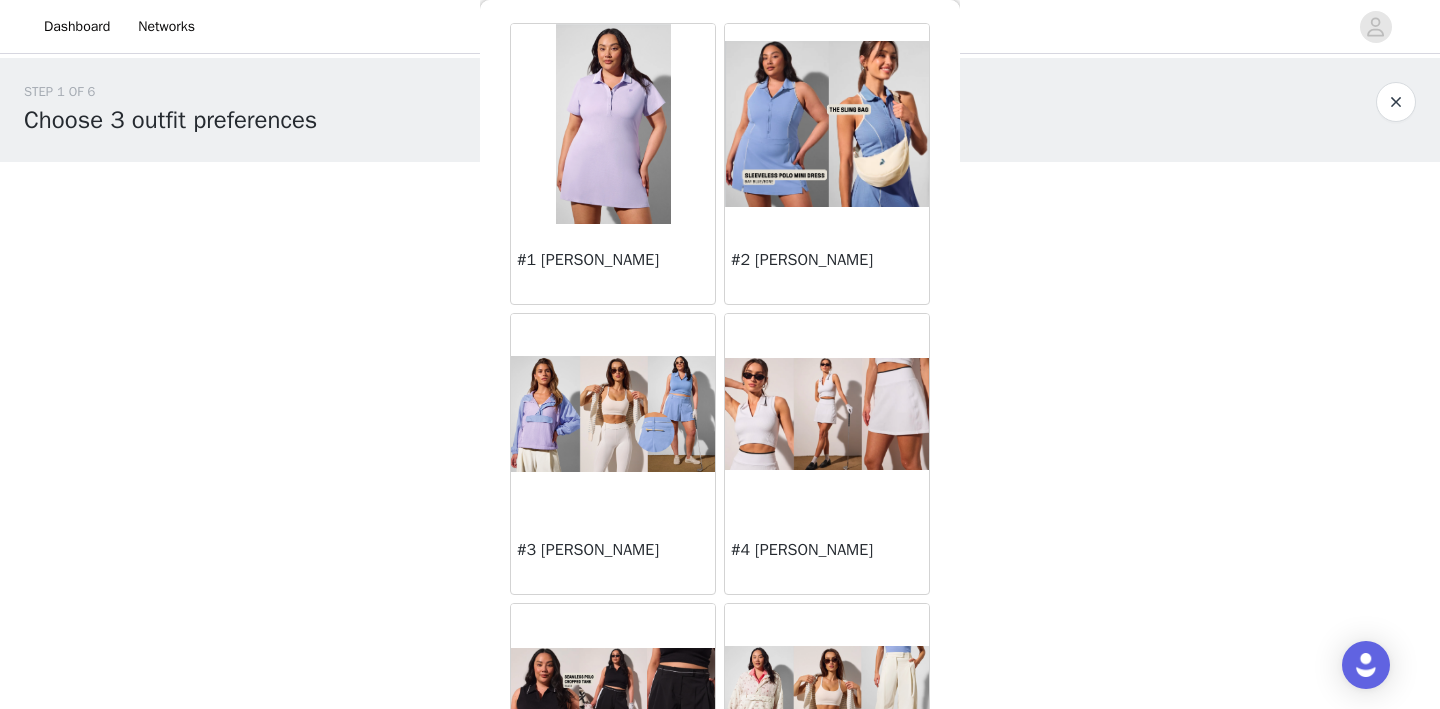 click at bounding box center (827, 124) 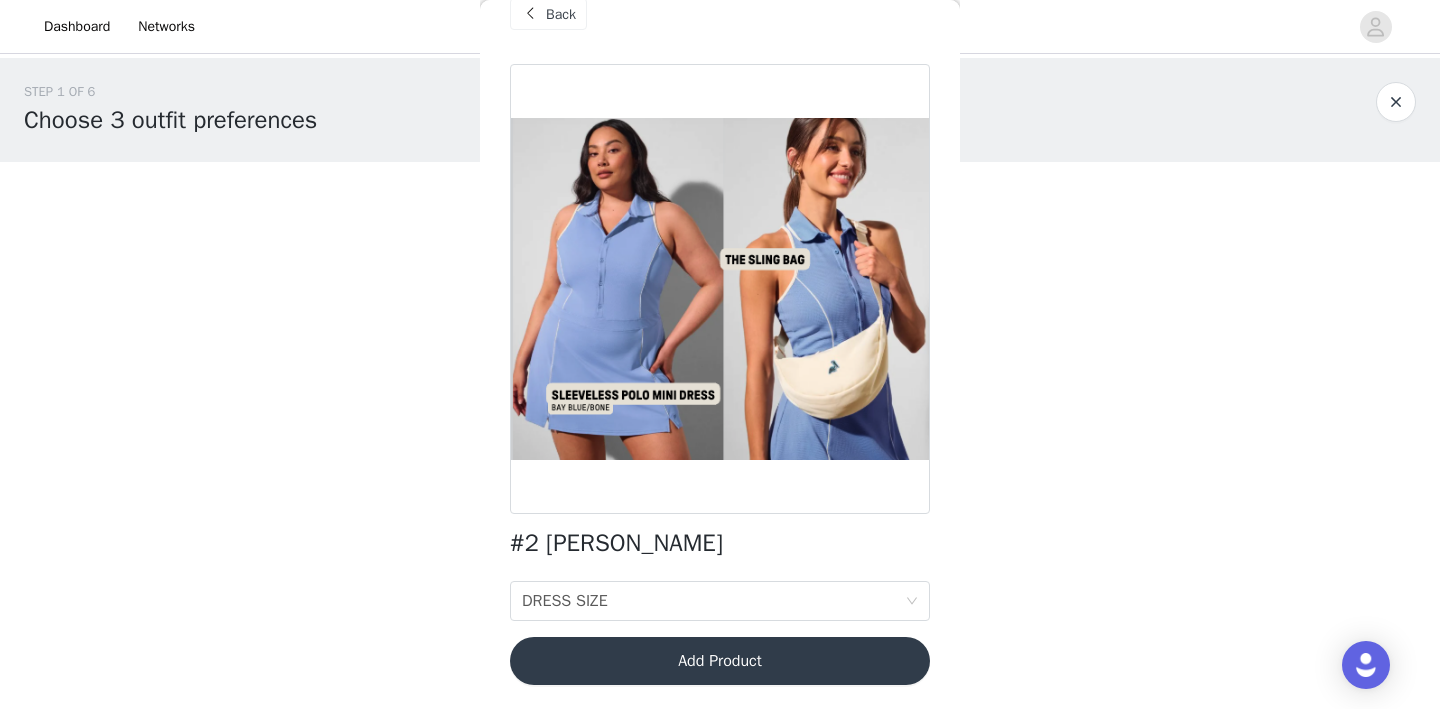 scroll, scrollTop: 36, scrollLeft: 0, axis: vertical 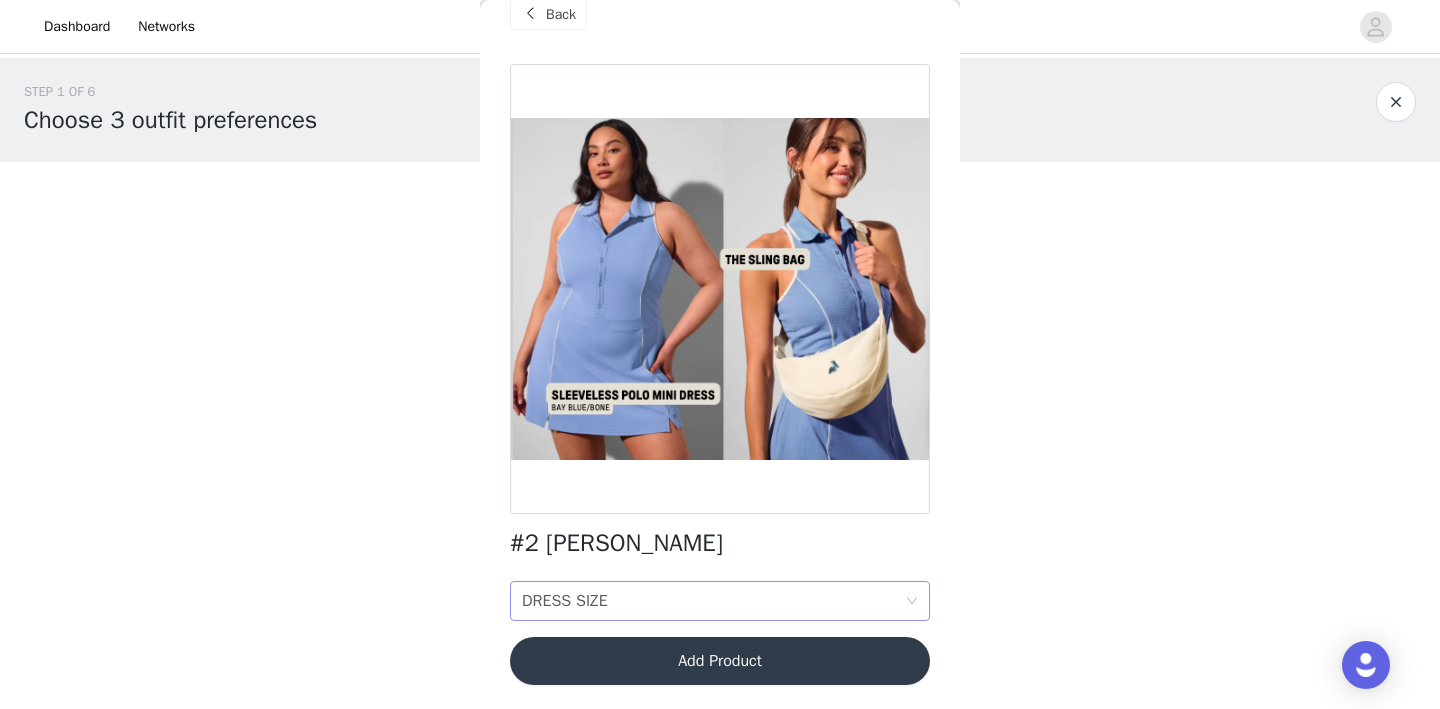 click on "DRESS SIZE DRESS SIZE" at bounding box center [713, 601] 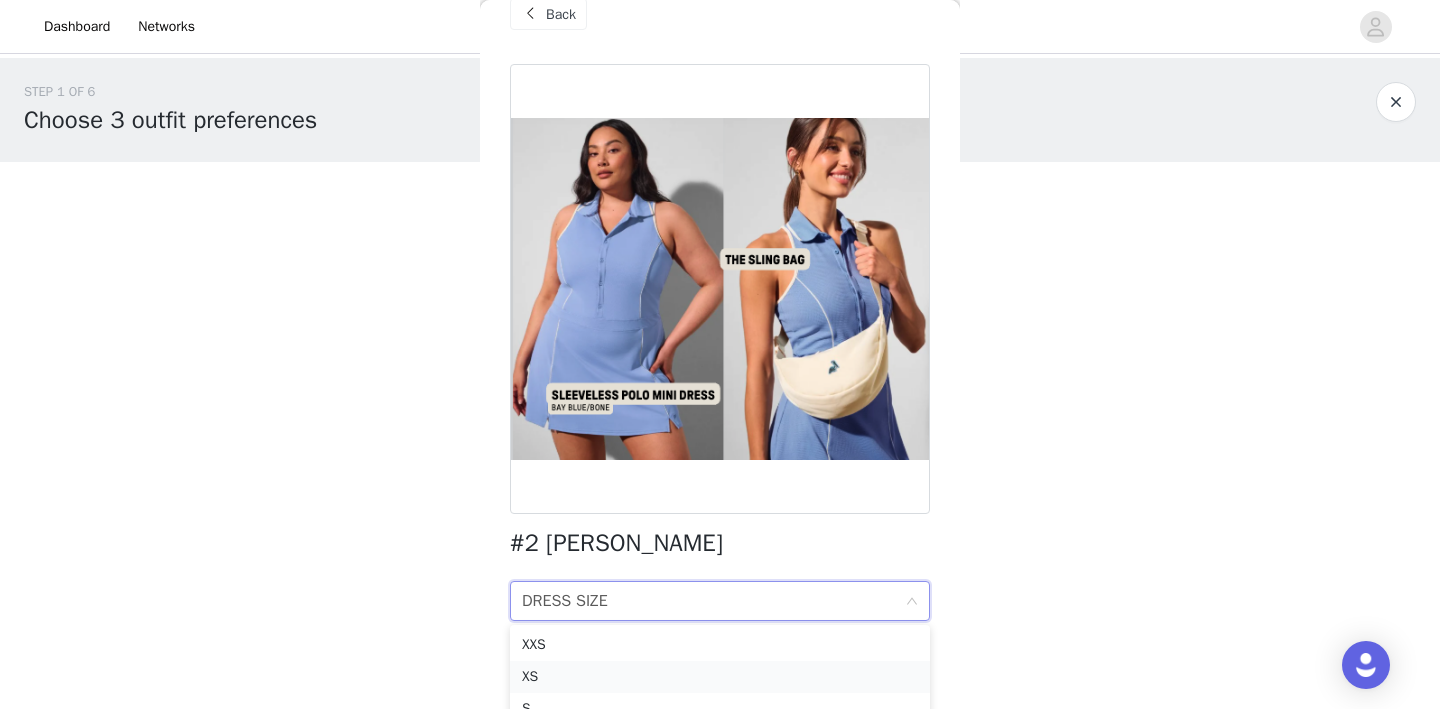 click on "XS" at bounding box center [720, 677] 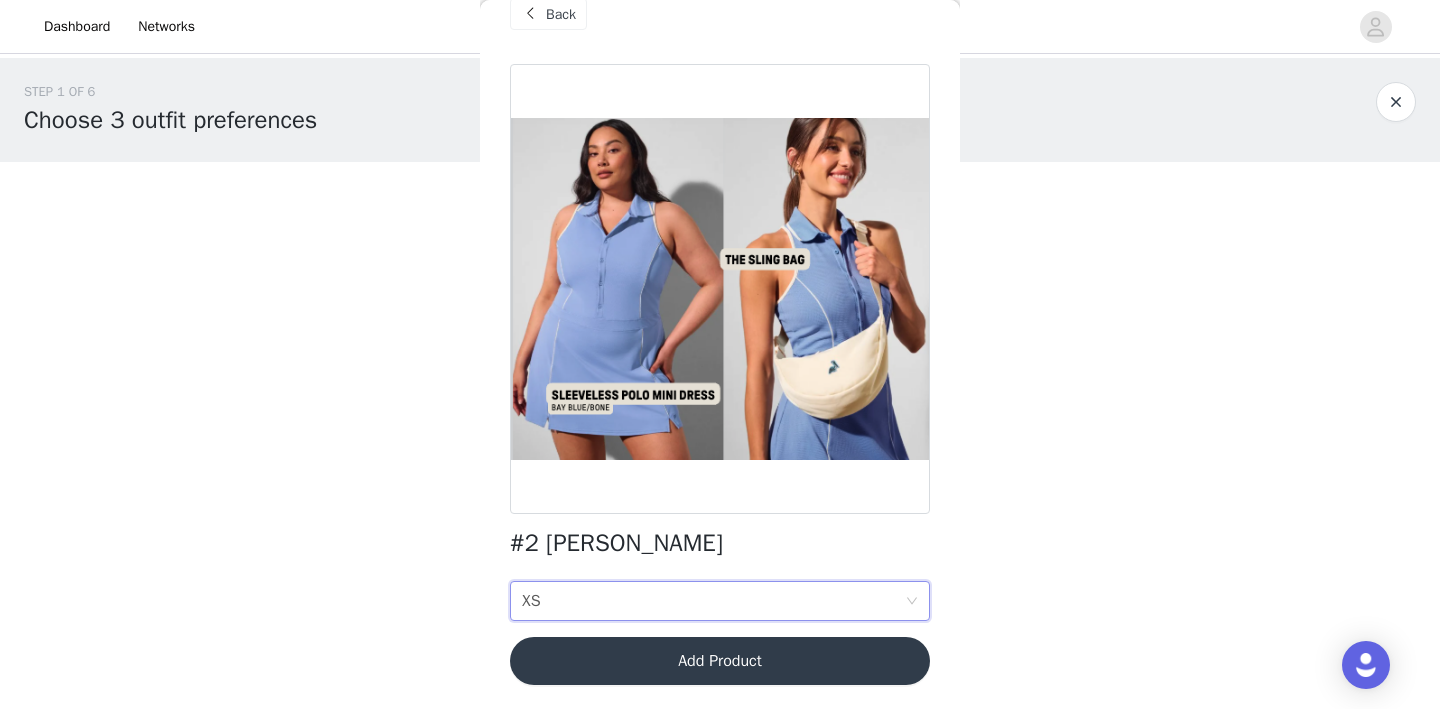 click on "Add Product" at bounding box center [720, 661] 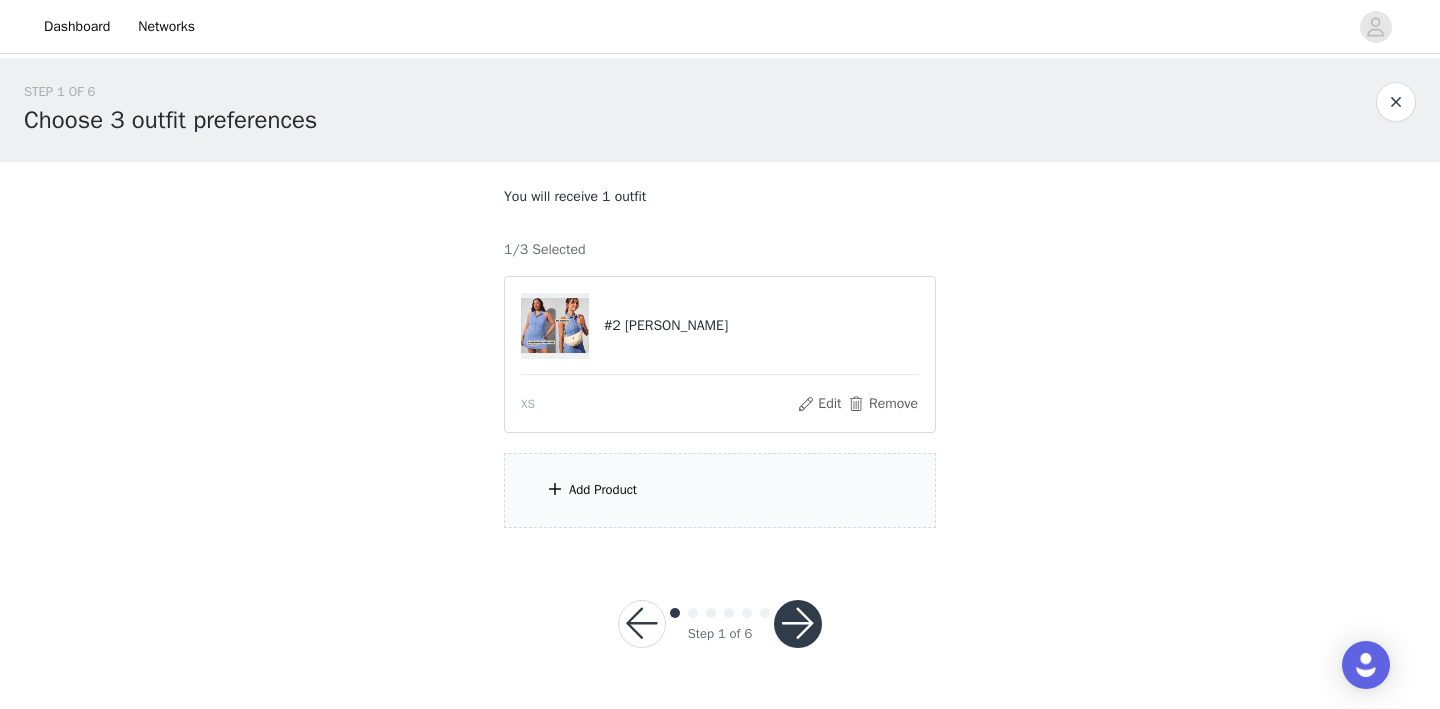 click on "Add Product" at bounding box center [720, 490] 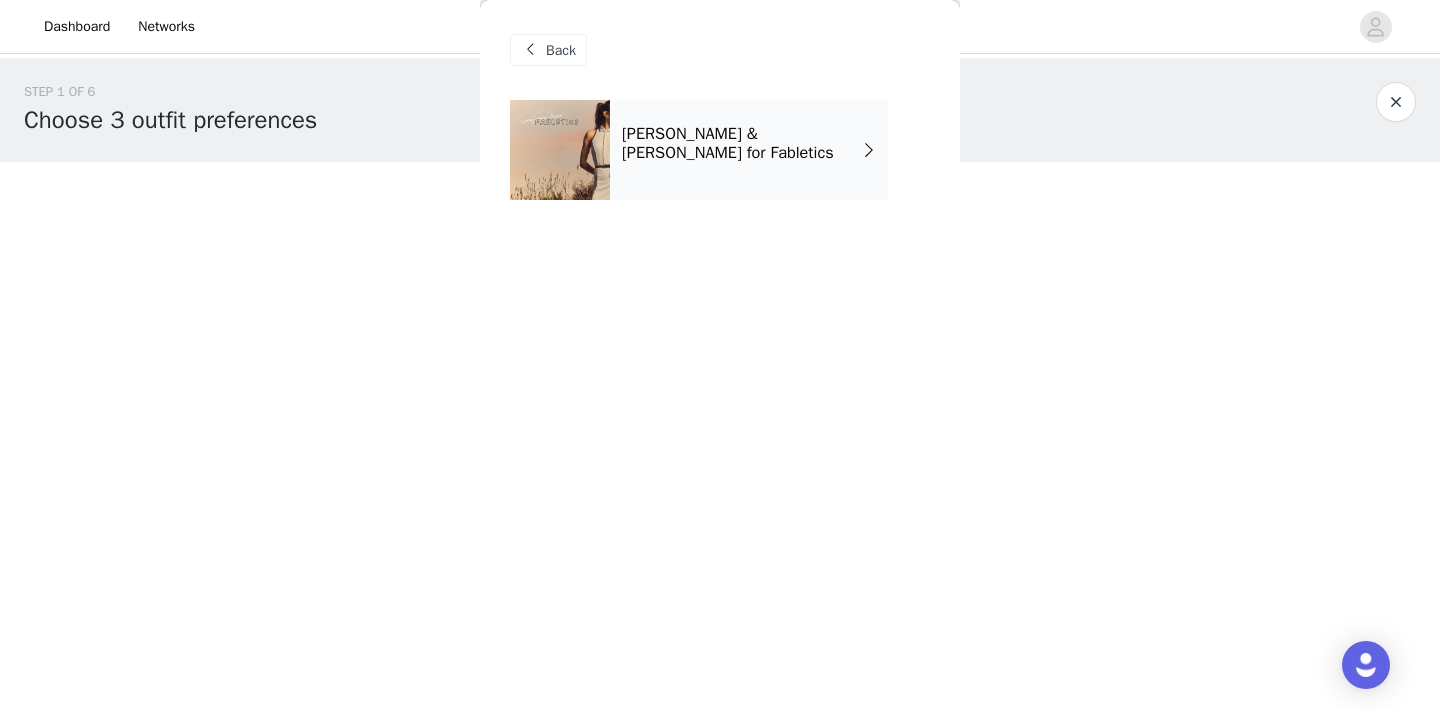click on "[PERSON_NAME] & [PERSON_NAME] for Fabletics" at bounding box center [742, 143] 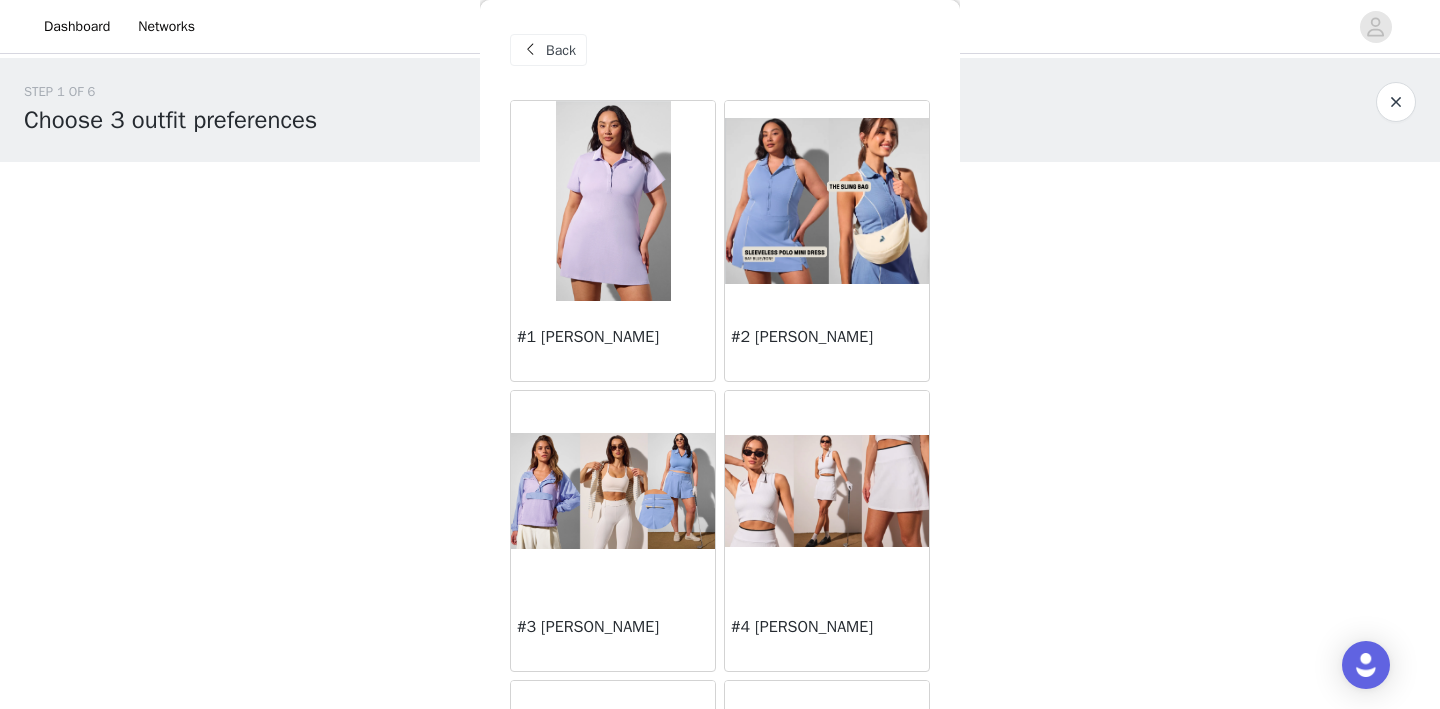 click at bounding box center (613, 490) 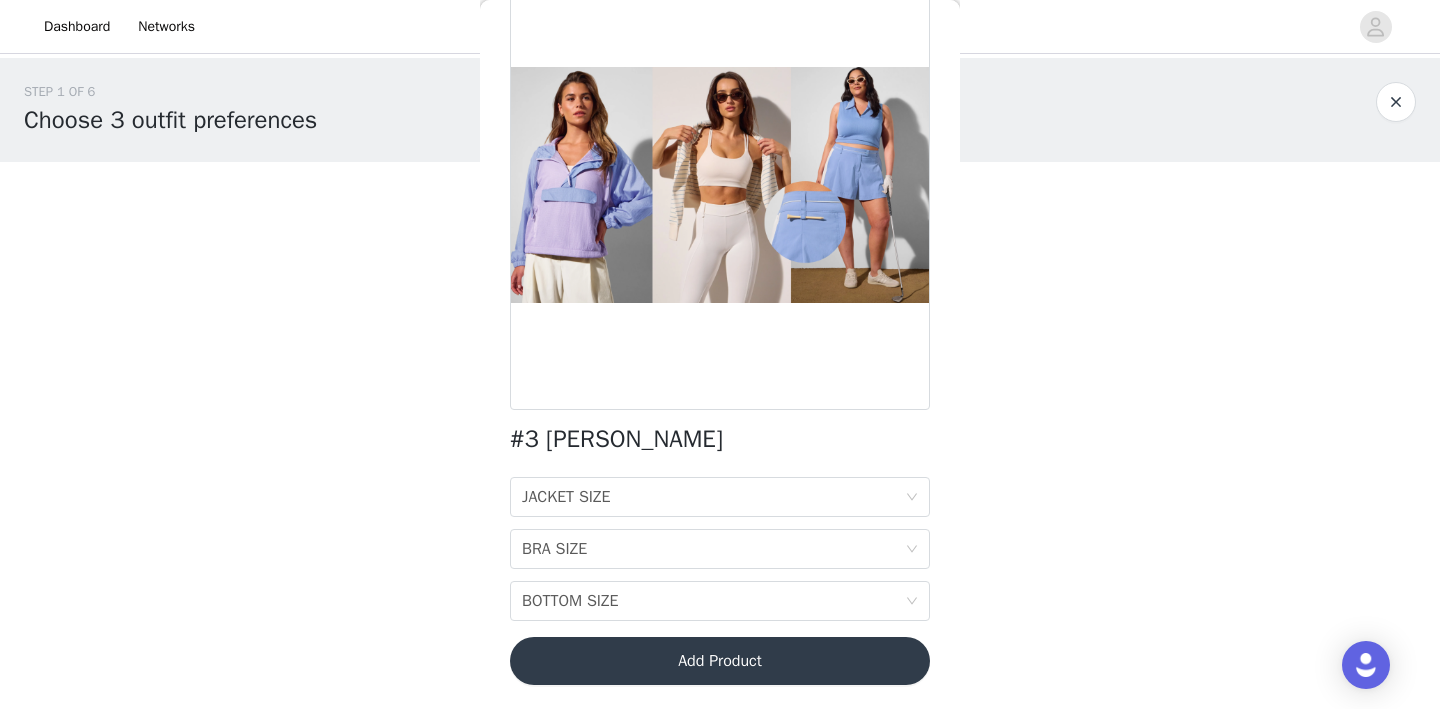 scroll, scrollTop: 133, scrollLeft: 0, axis: vertical 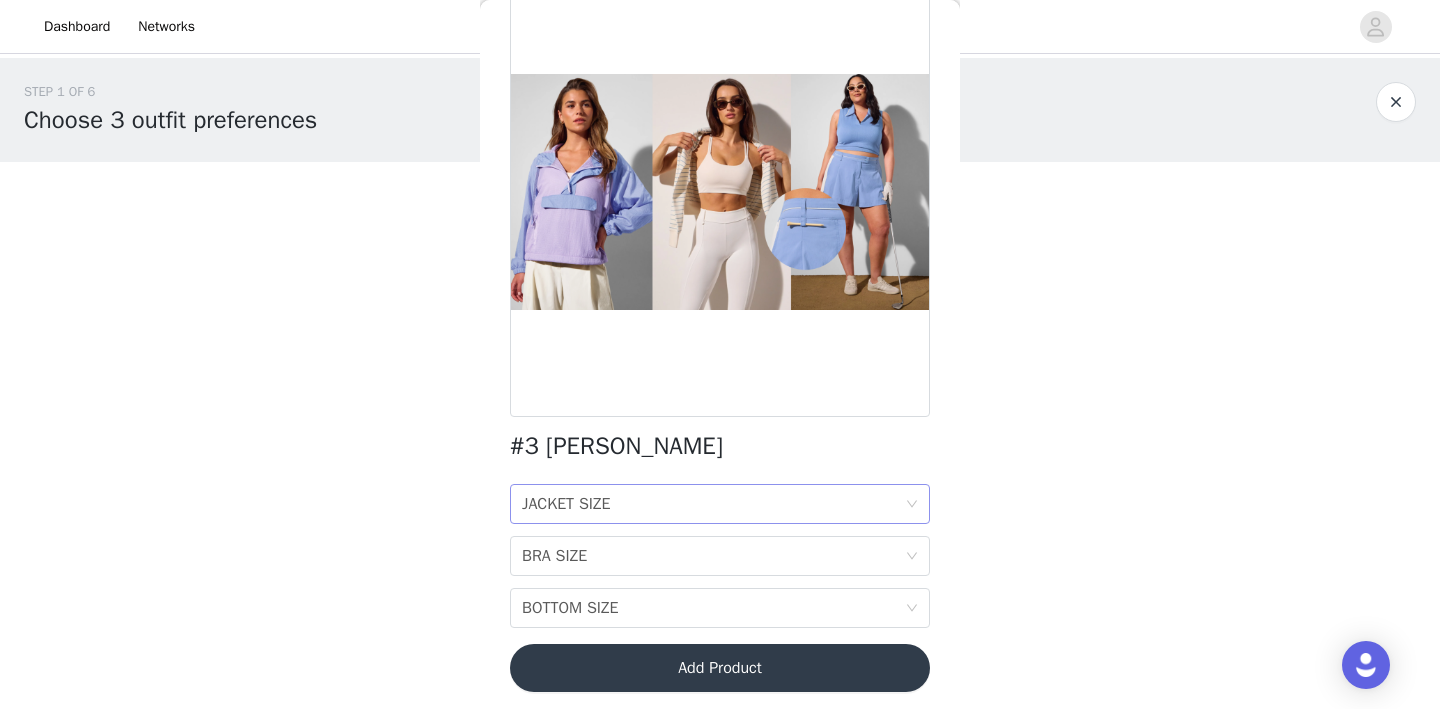 click on "JACKET SIZE JACKET SIZE" at bounding box center (713, 504) 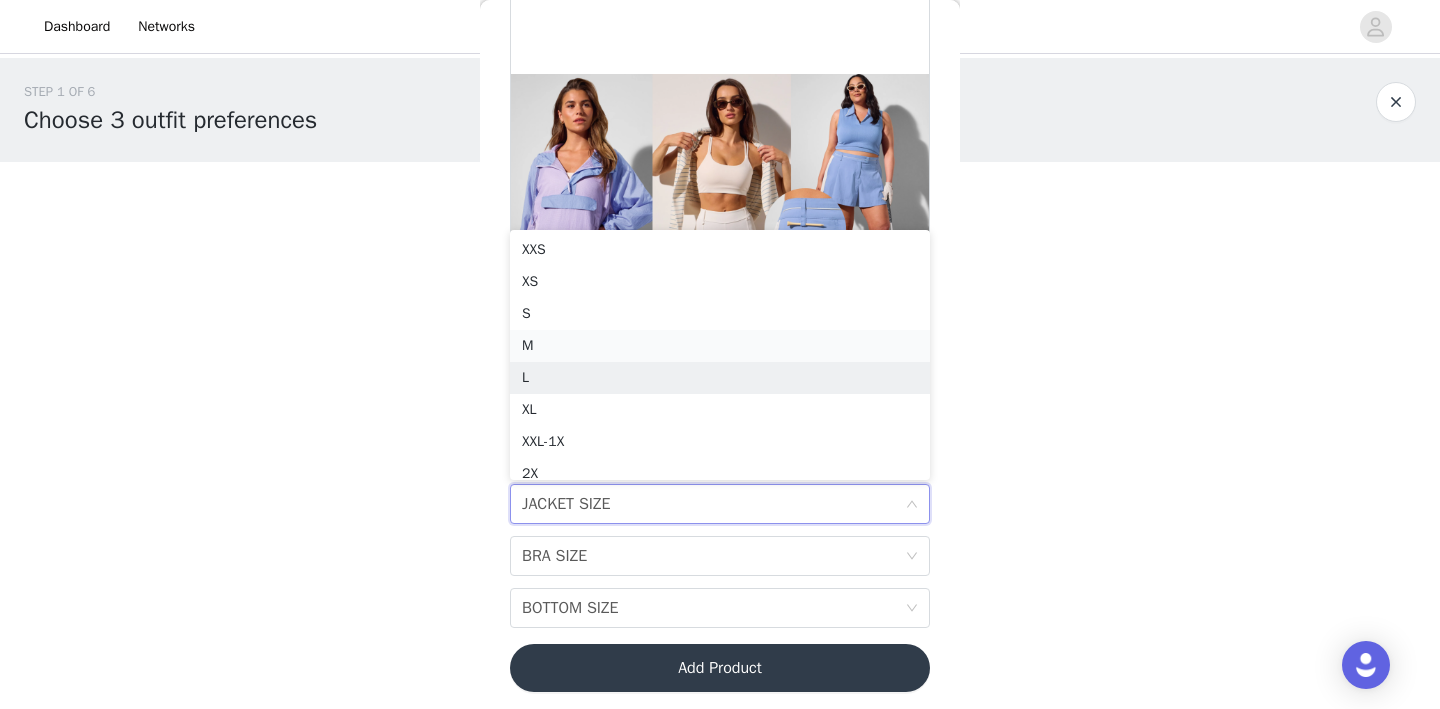 scroll, scrollTop: 10, scrollLeft: 0, axis: vertical 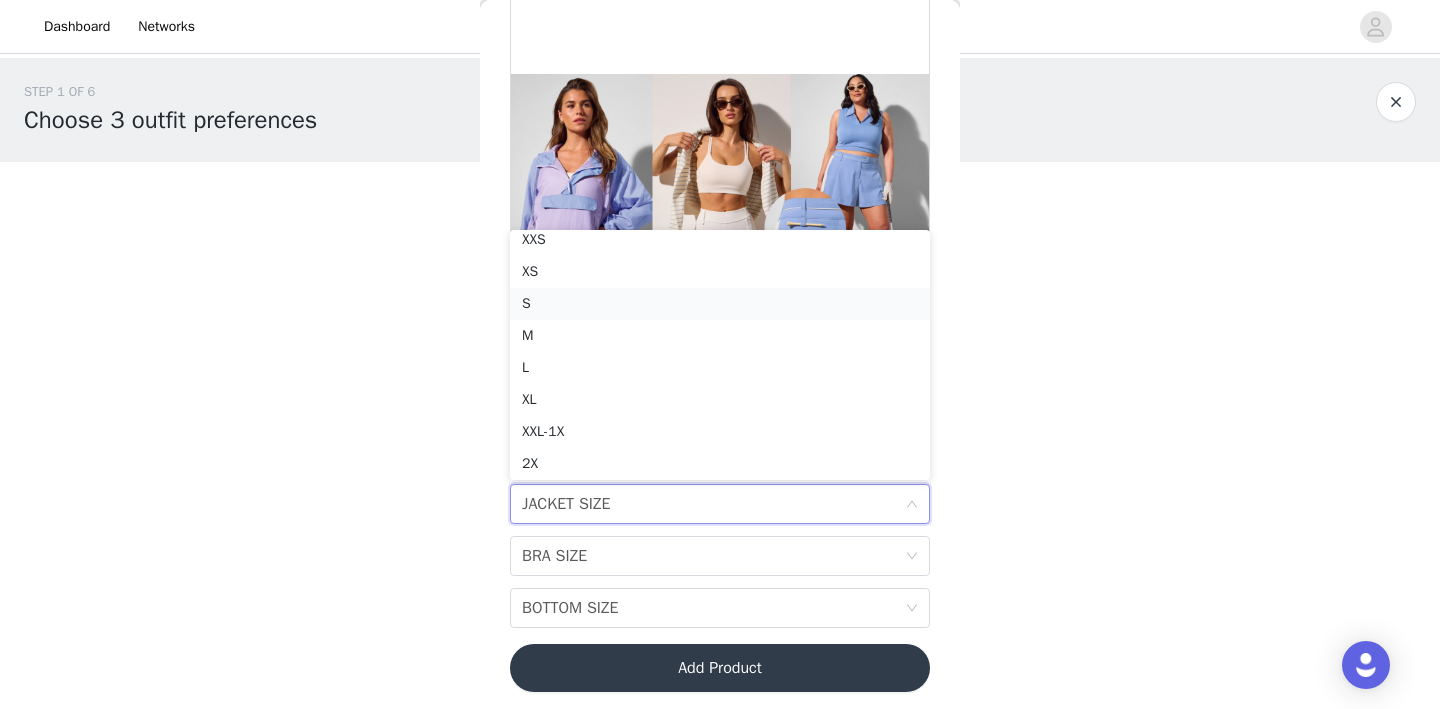 click on "S" at bounding box center (720, 304) 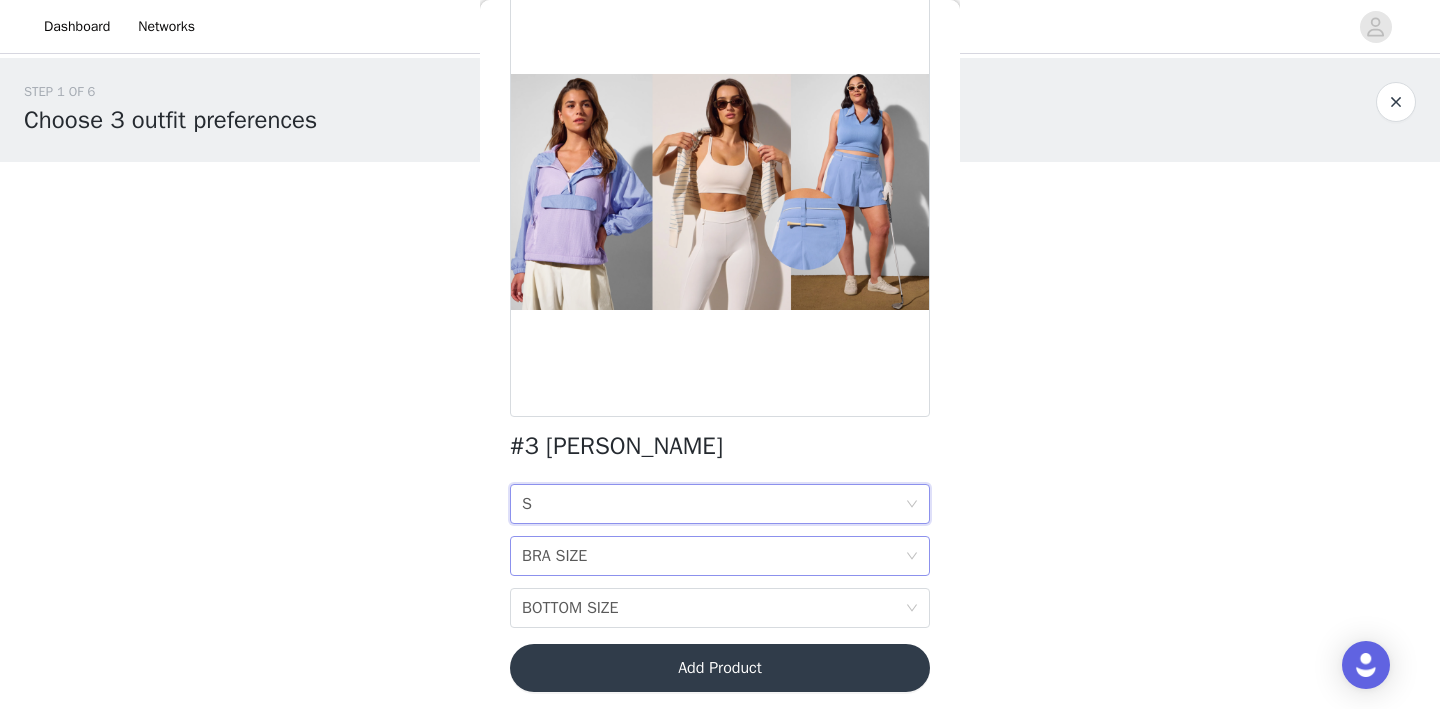 click on "BRA SIZE BRA SIZE" at bounding box center (713, 556) 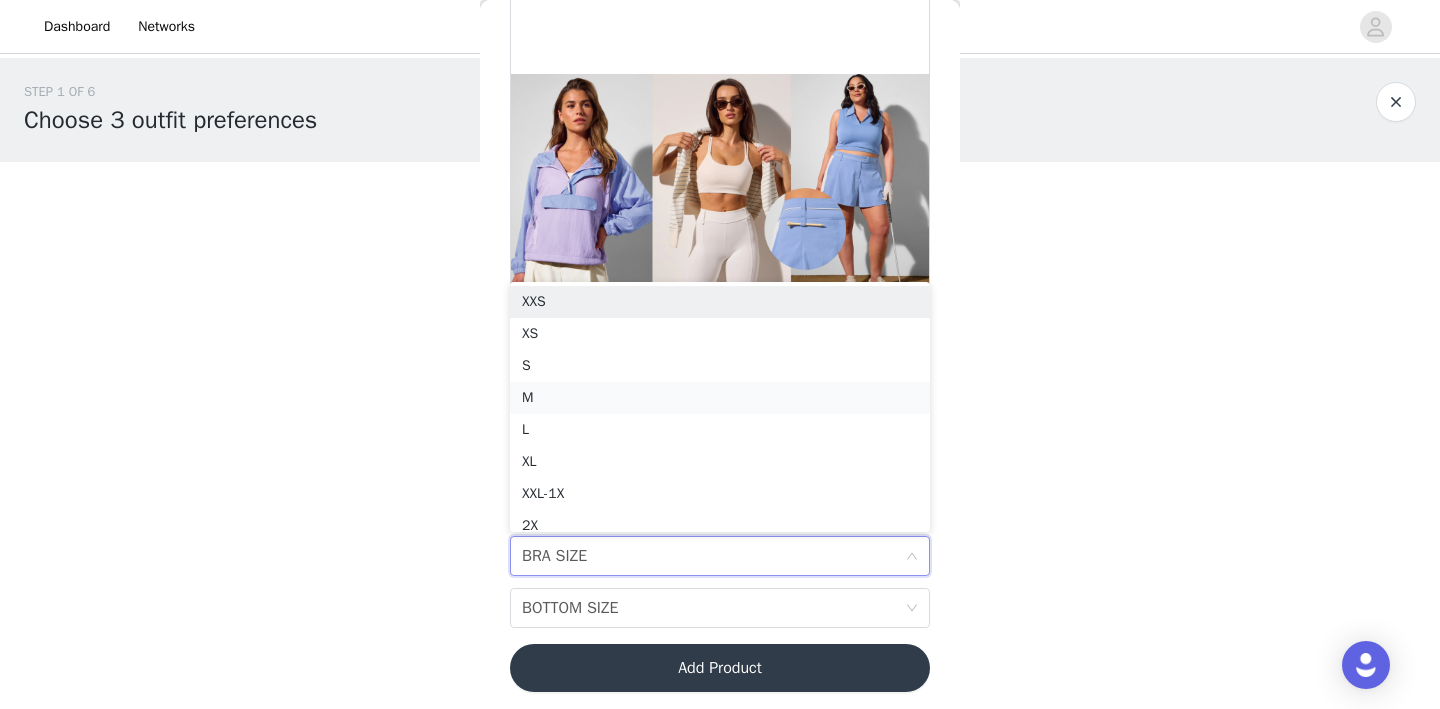 scroll, scrollTop: 10, scrollLeft: 0, axis: vertical 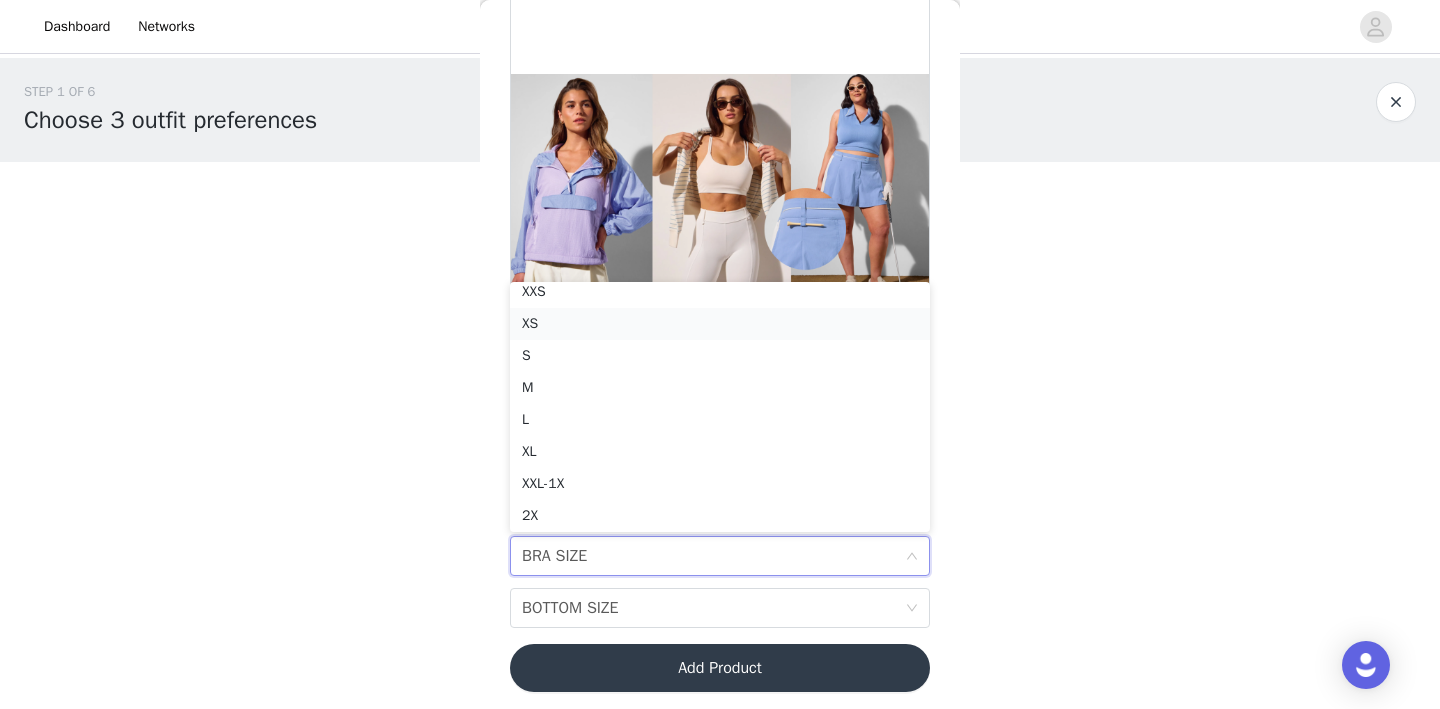 click on "XS" at bounding box center (720, 324) 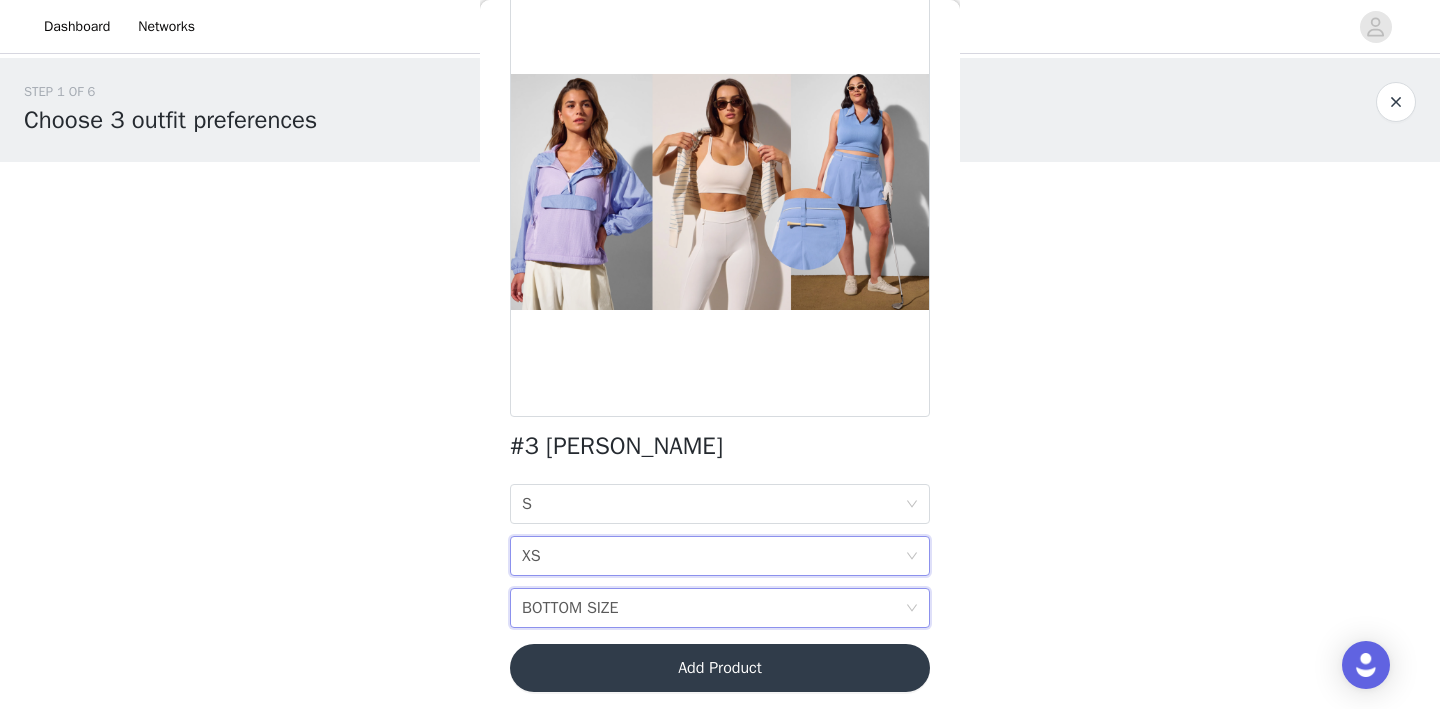 click on "BOTTOM SIZE" at bounding box center [570, 608] 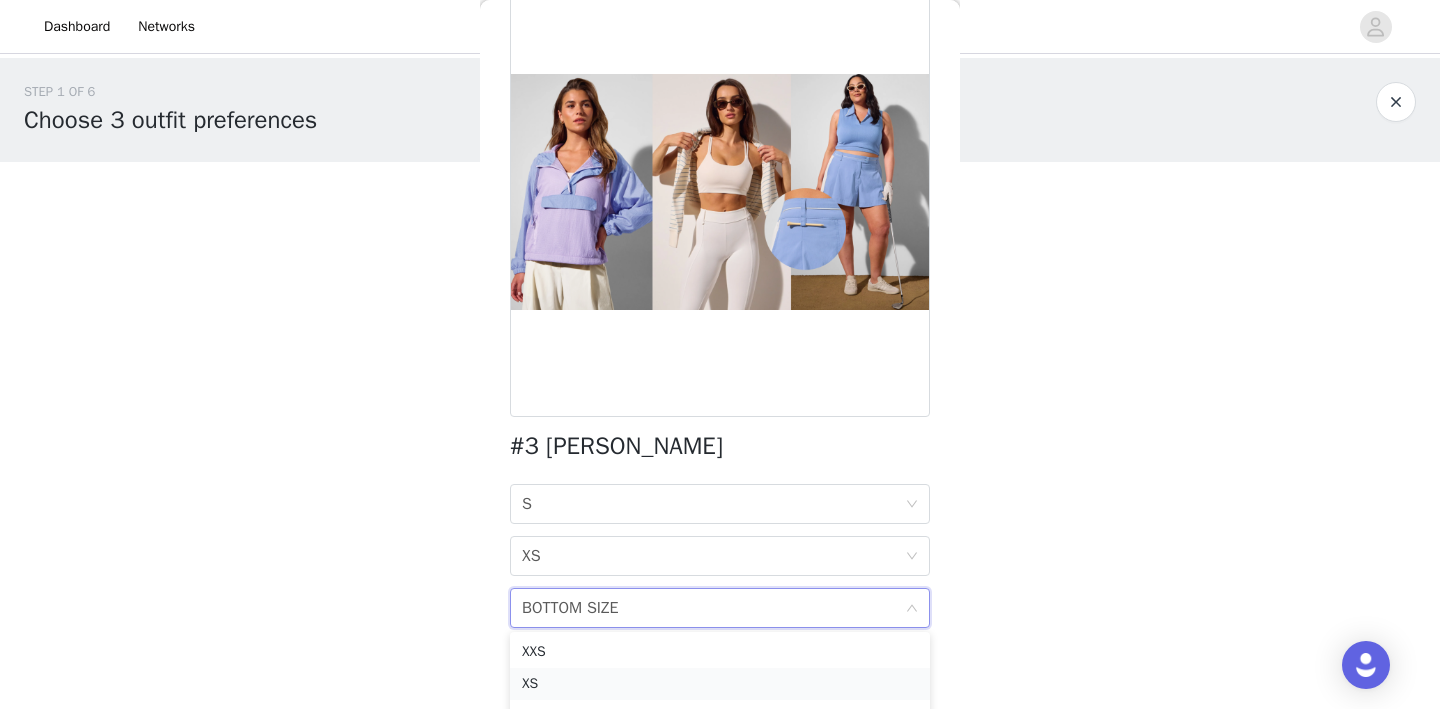 click on "XS" at bounding box center [720, 684] 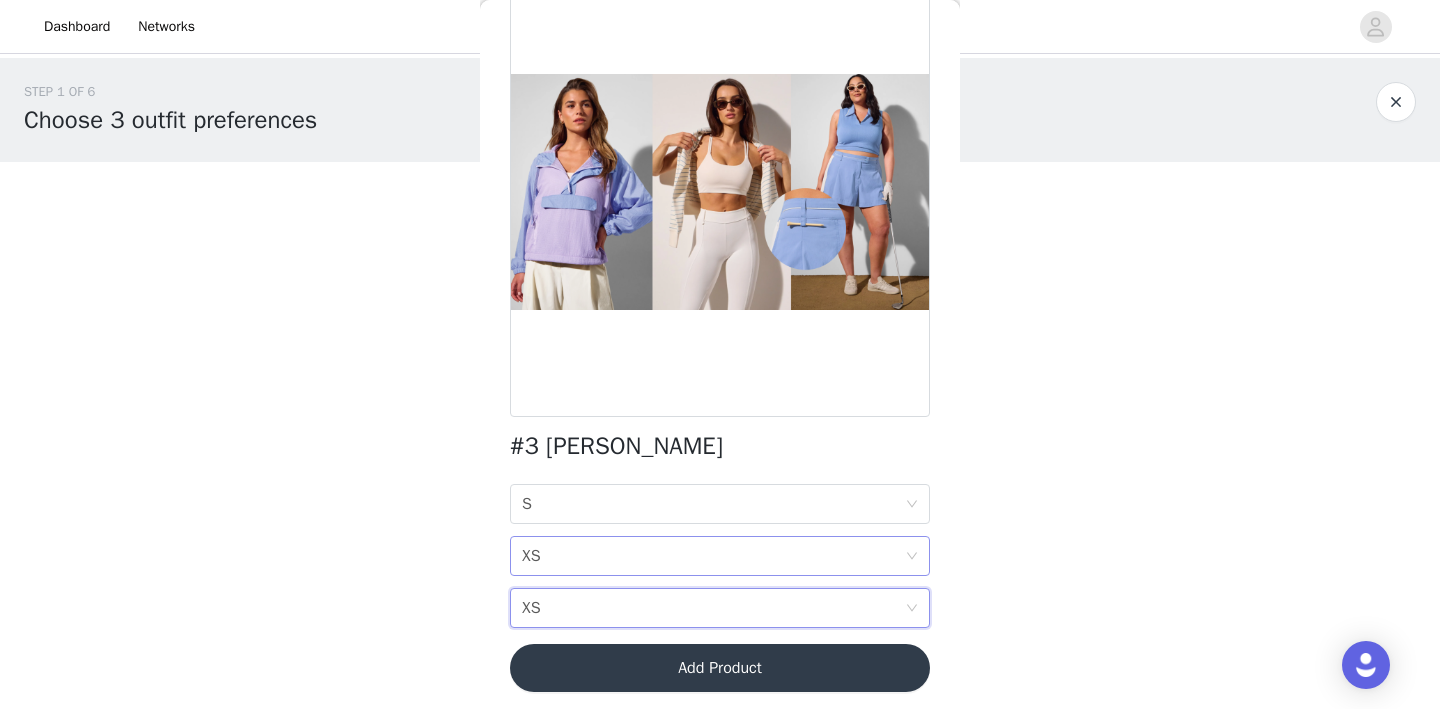 scroll, scrollTop: 140, scrollLeft: 0, axis: vertical 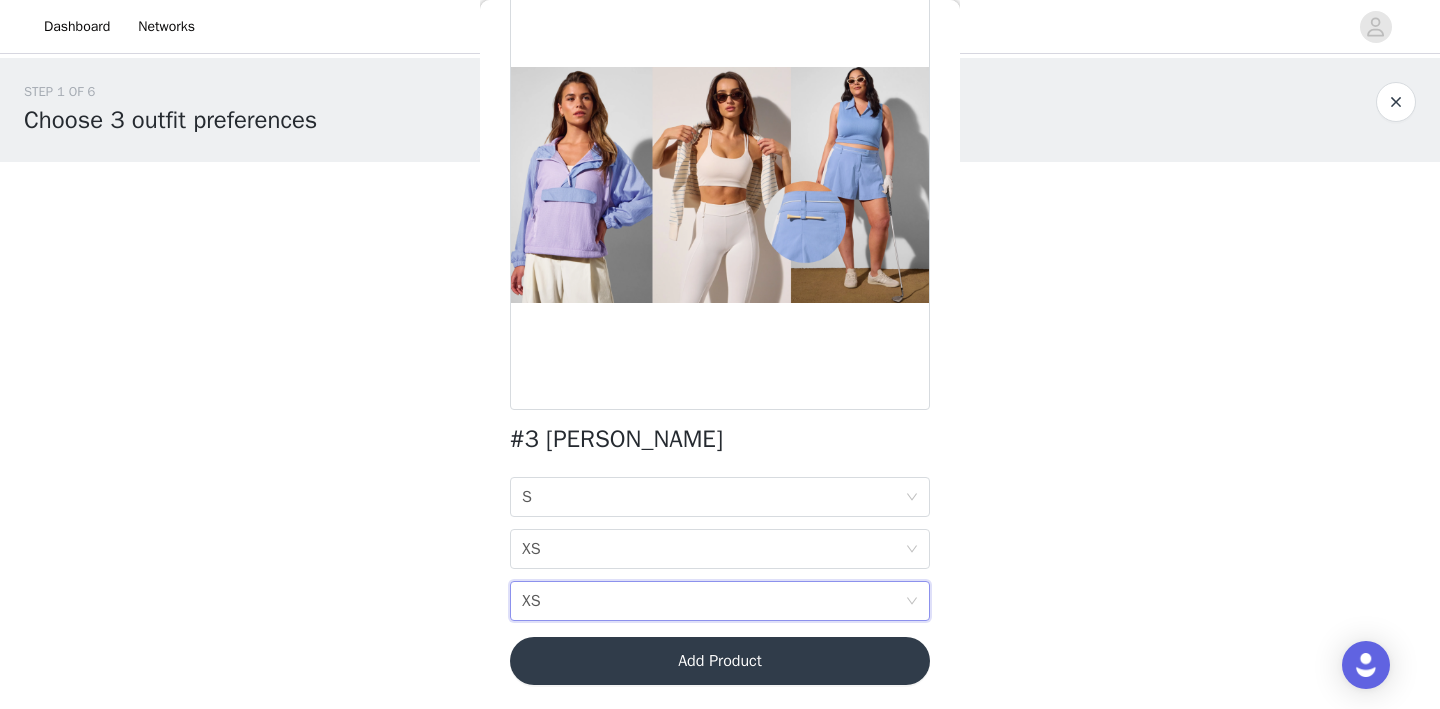 click on "Add Product" at bounding box center [720, 661] 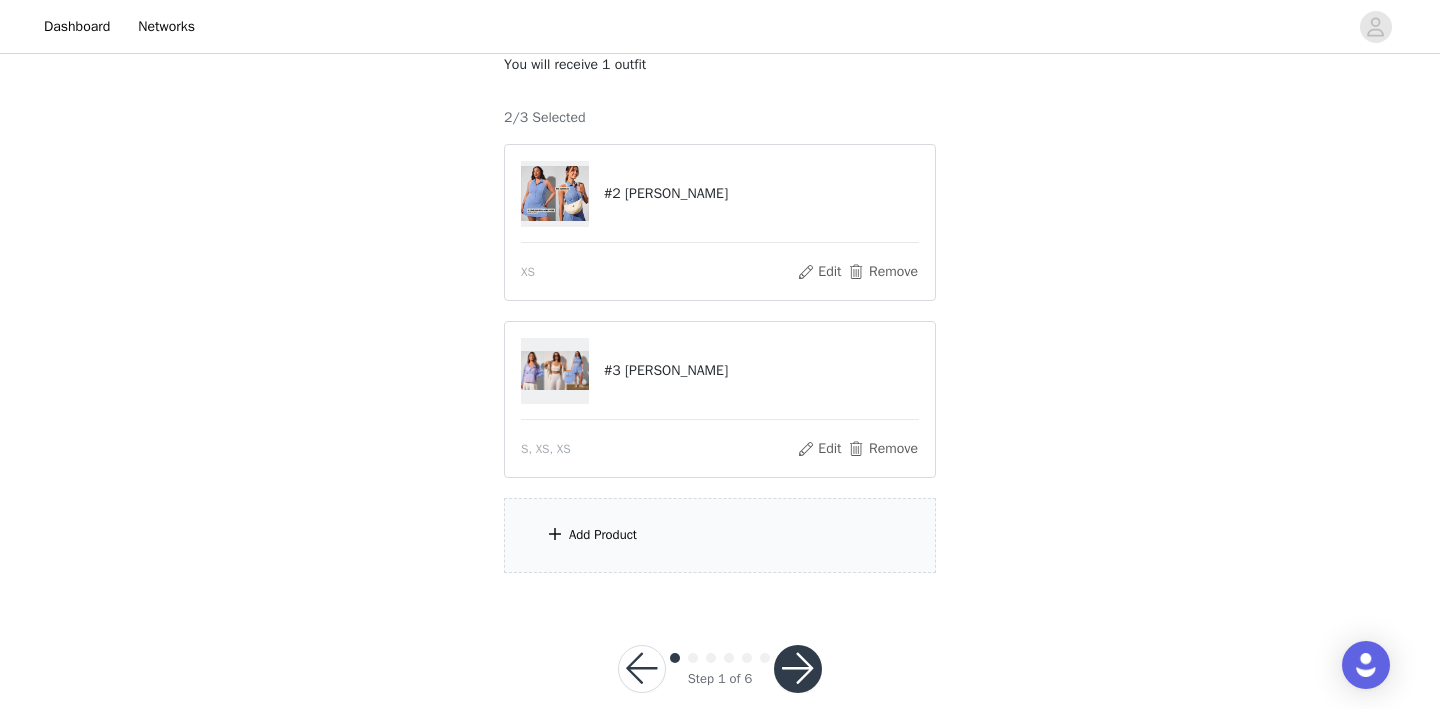 scroll, scrollTop: 163, scrollLeft: 0, axis: vertical 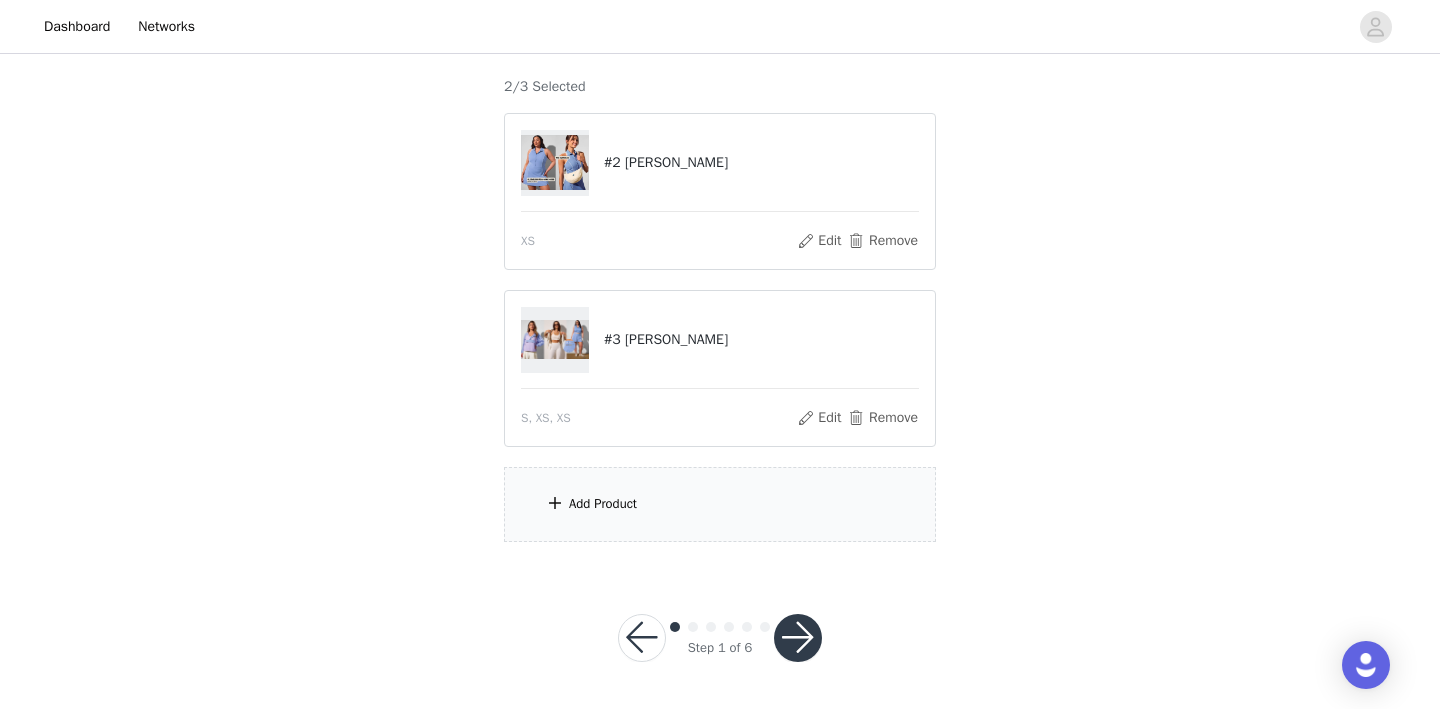 click on "Add Product" at bounding box center (603, 504) 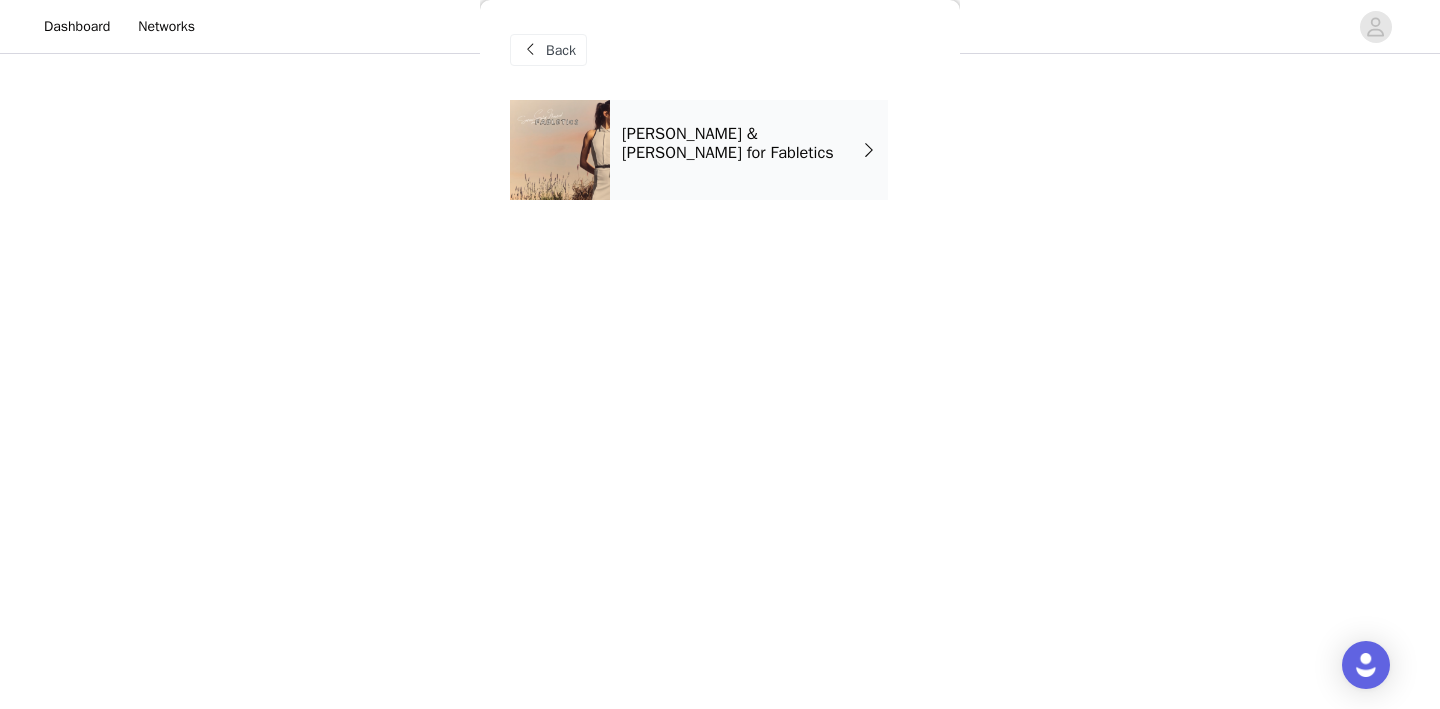 click on "[PERSON_NAME] & [PERSON_NAME] for Fabletics" at bounding box center (742, 143) 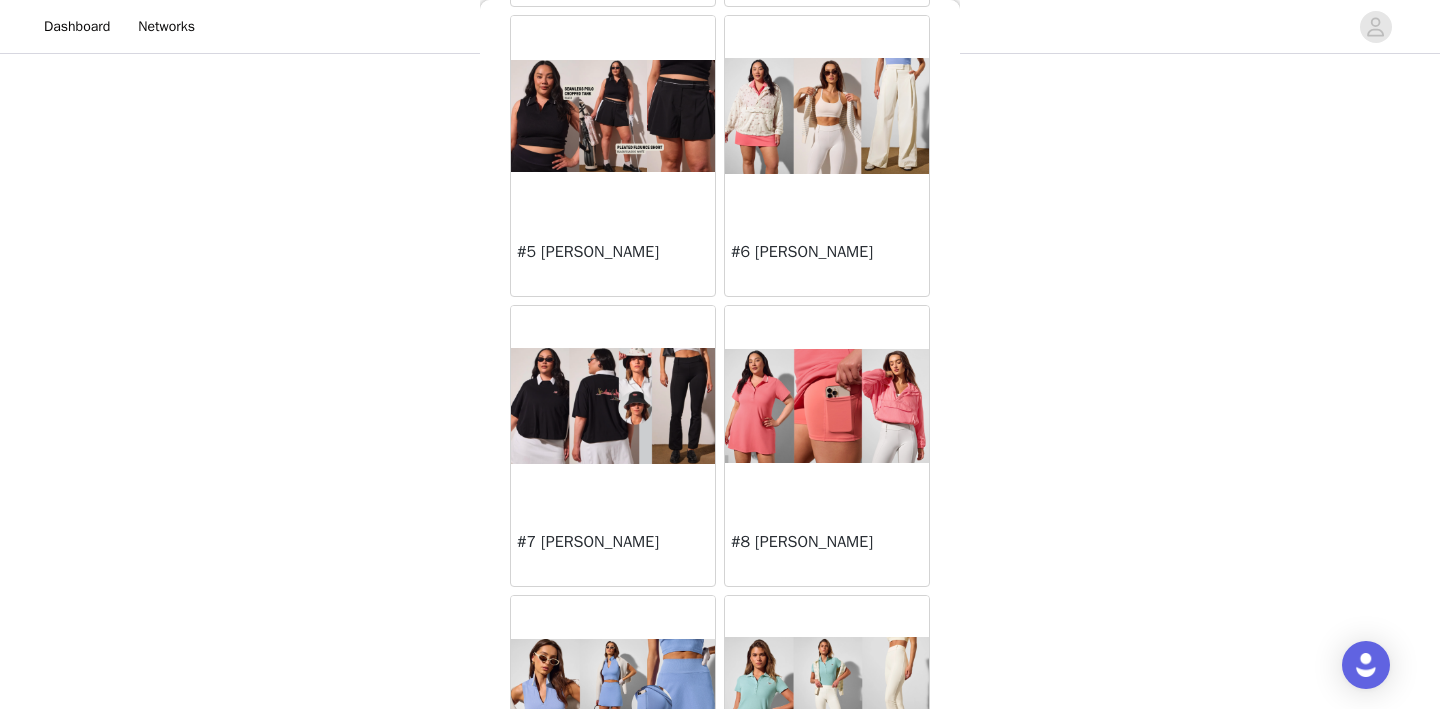 scroll, scrollTop: 644, scrollLeft: 0, axis: vertical 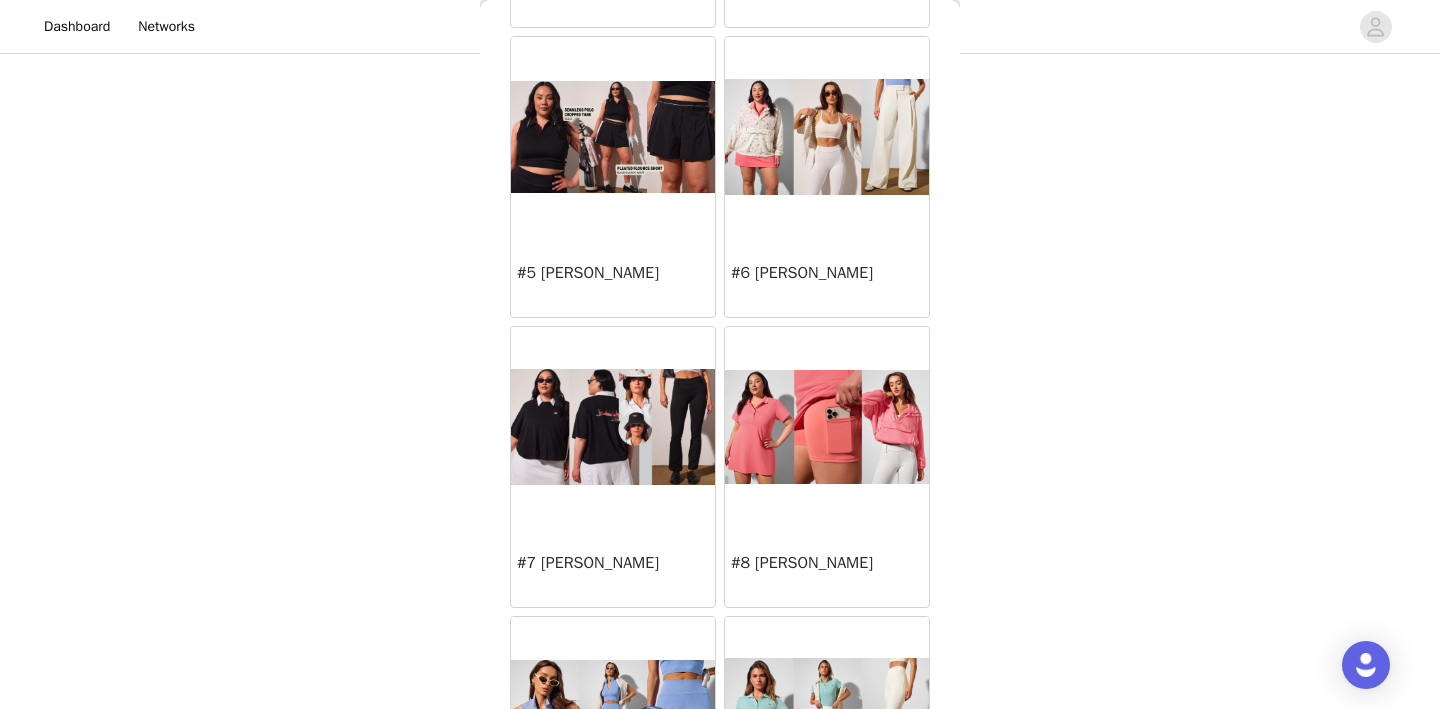 click at bounding box center (827, 427) 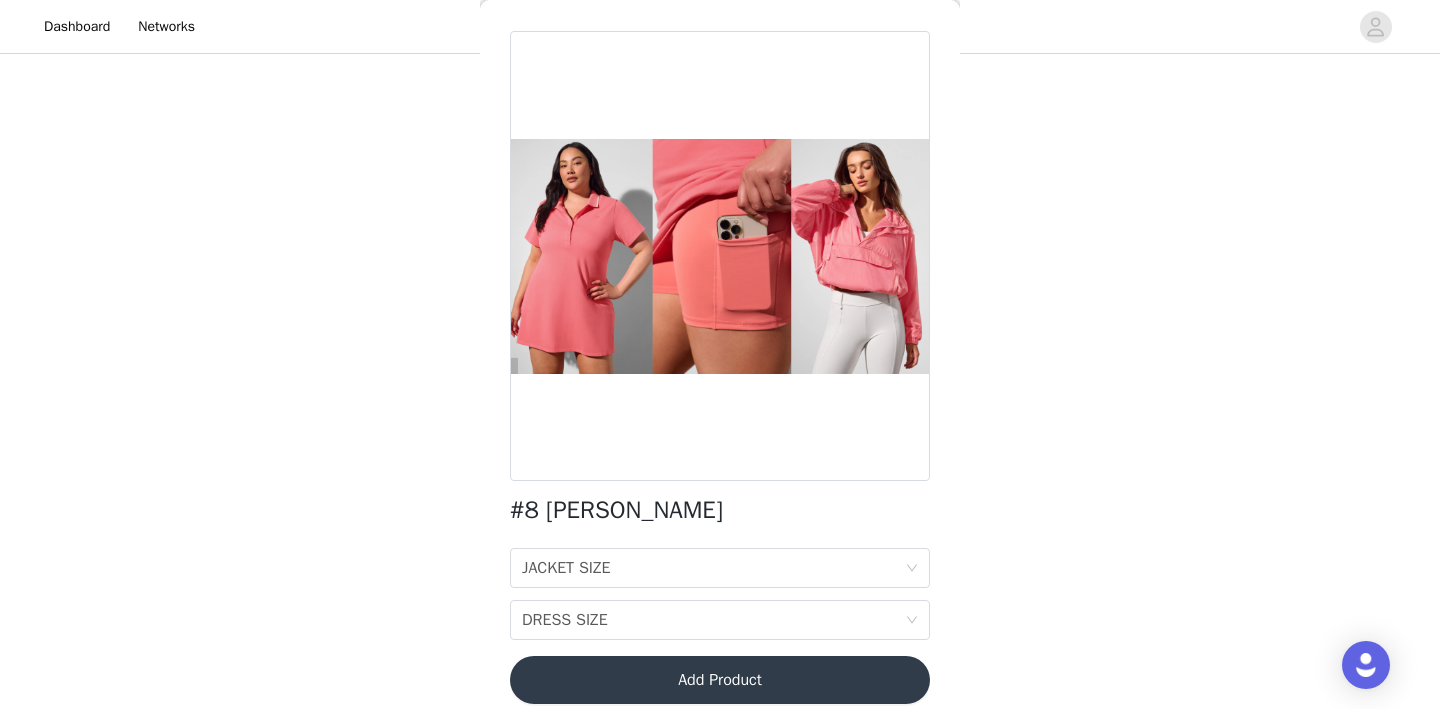 scroll, scrollTop: 75, scrollLeft: 0, axis: vertical 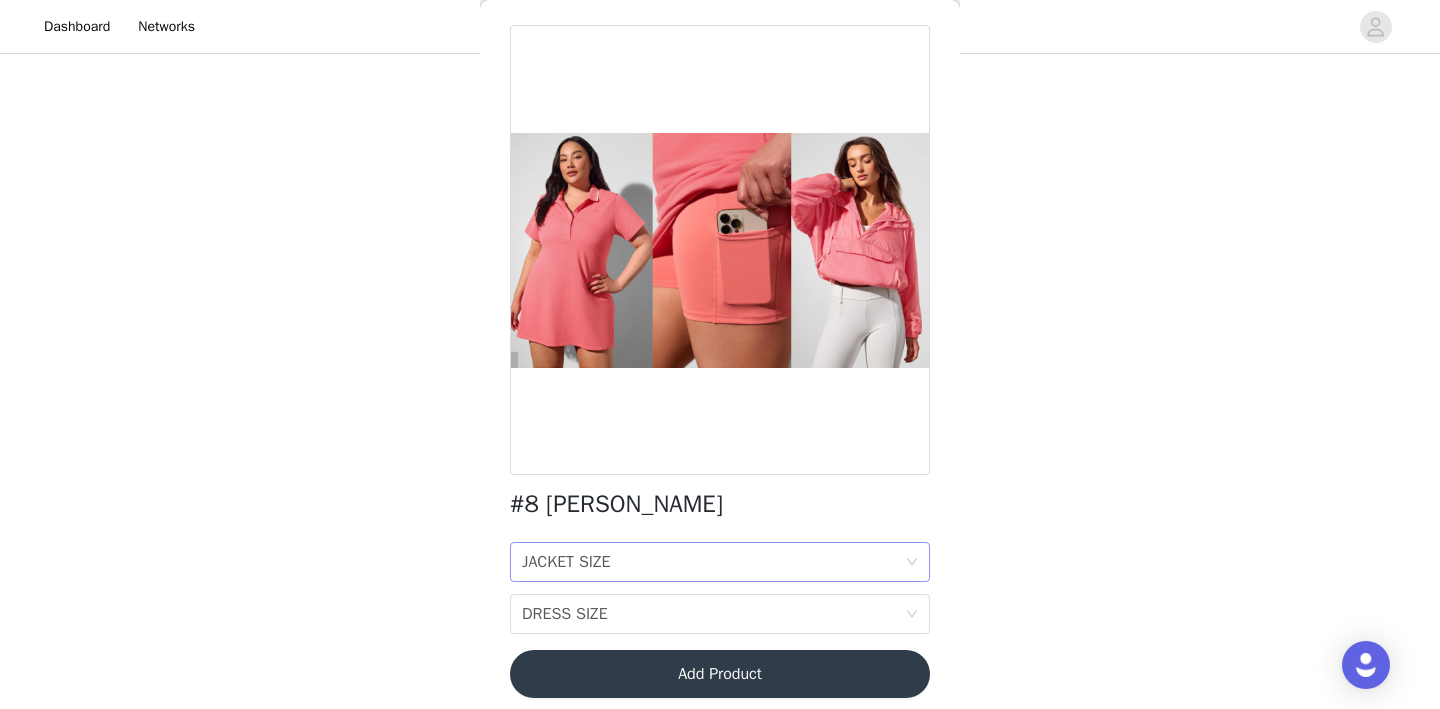 click on "JACKET SIZE JACKET SIZE" at bounding box center (713, 562) 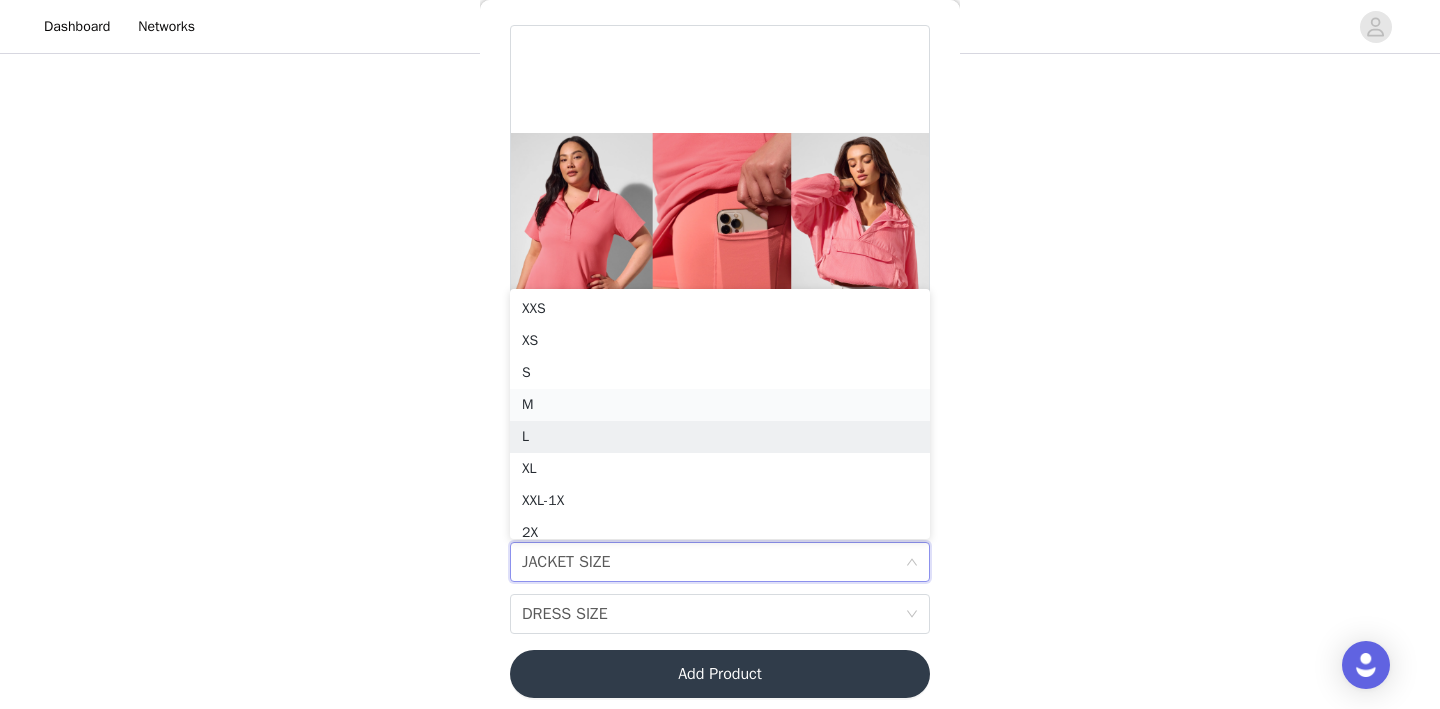 scroll, scrollTop: 10, scrollLeft: 0, axis: vertical 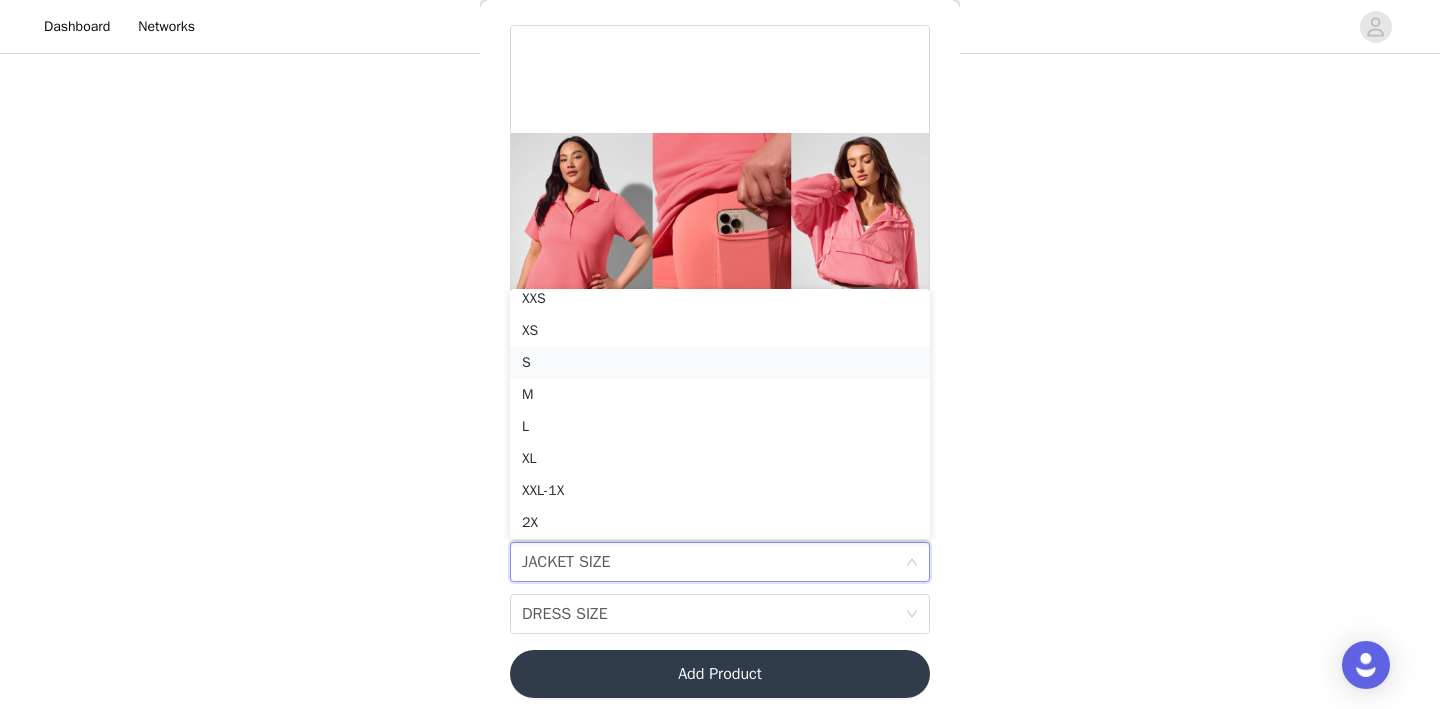 click on "S" at bounding box center (720, 363) 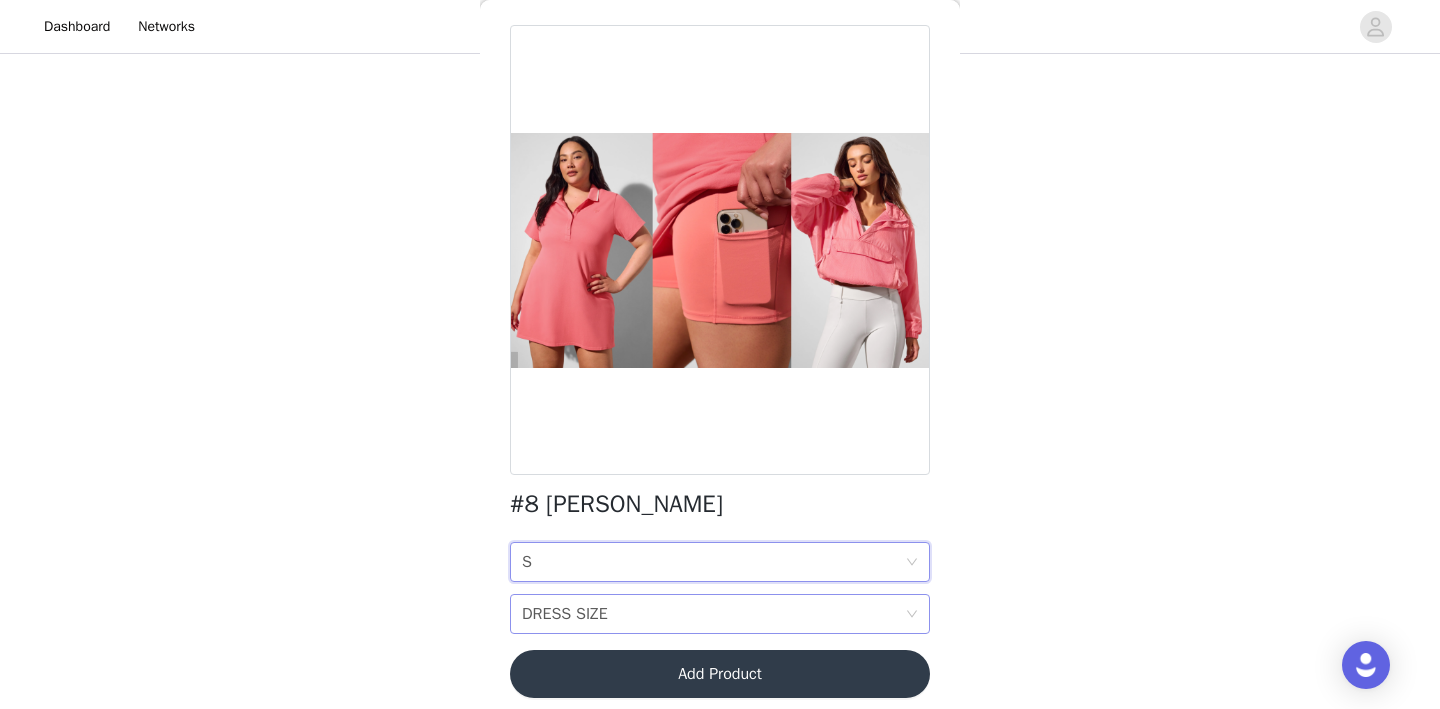 click on "DRESS SIZE DRESS SIZE" at bounding box center (713, 614) 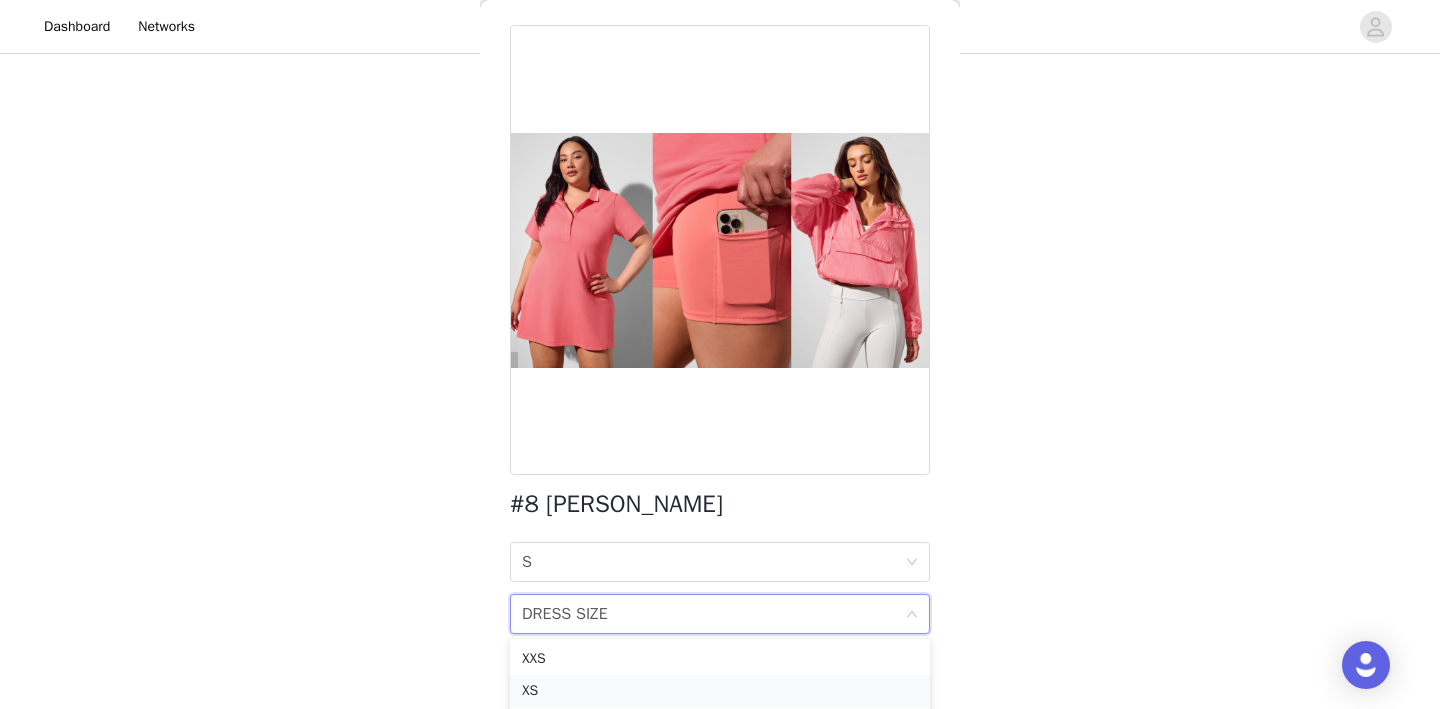 click on "XS" at bounding box center (720, 691) 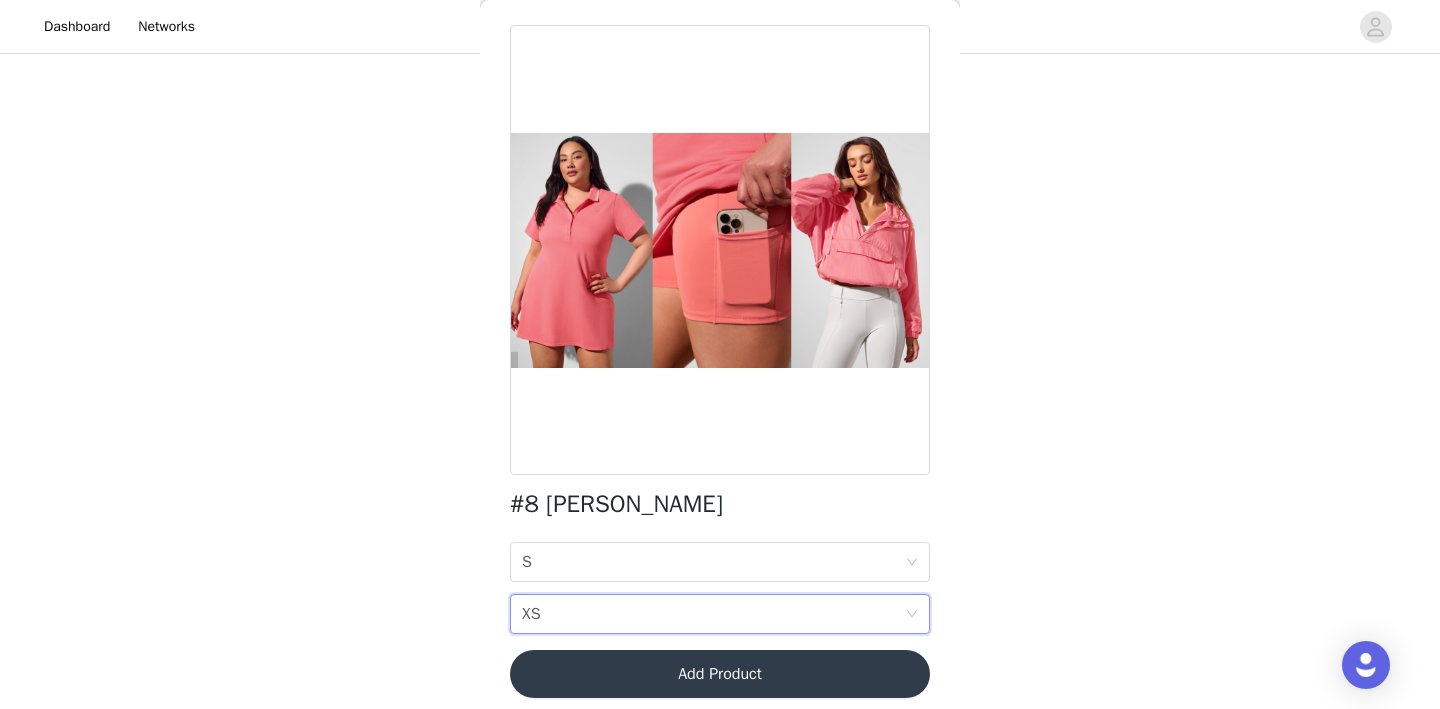 scroll, scrollTop: 88, scrollLeft: 0, axis: vertical 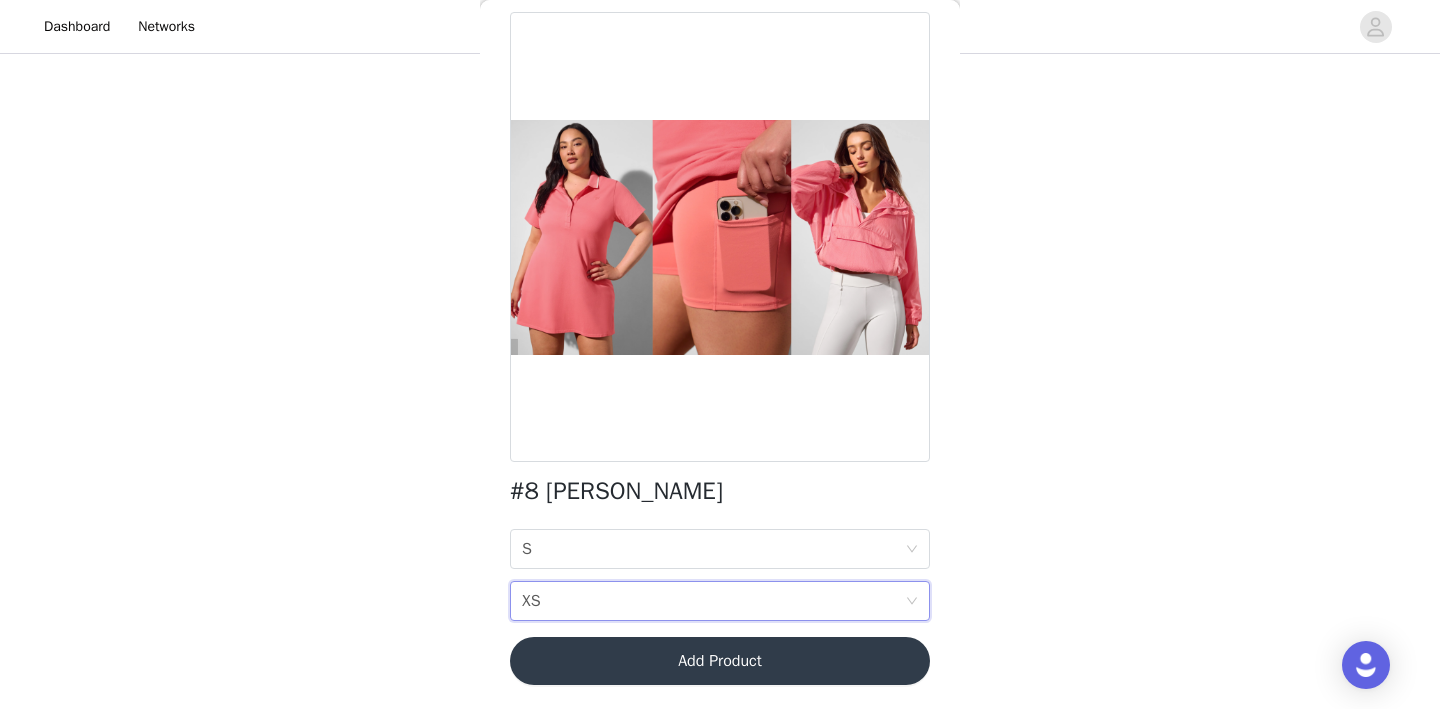 click on "Add Product" at bounding box center [720, 661] 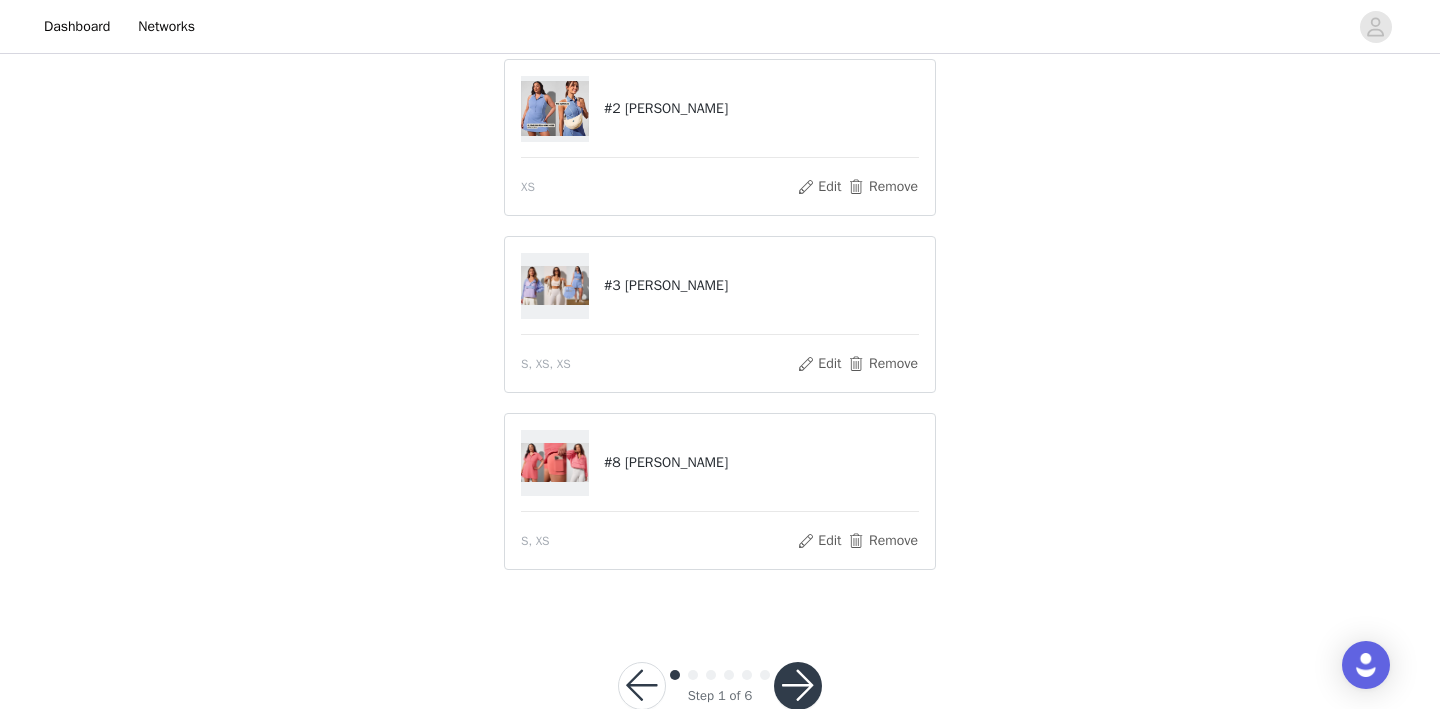 scroll, scrollTop: 211, scrollLeft: 0, axis: vertical 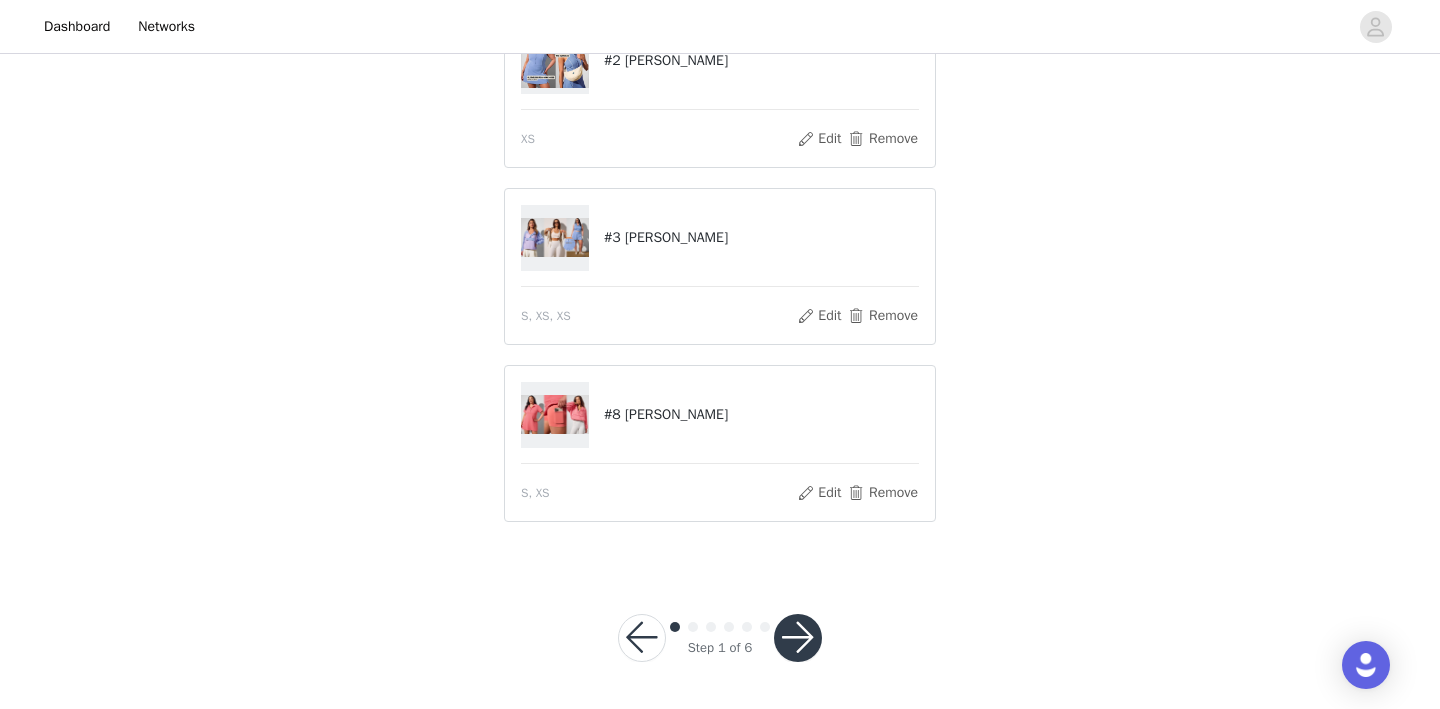 click at bounding box center [798, 638] 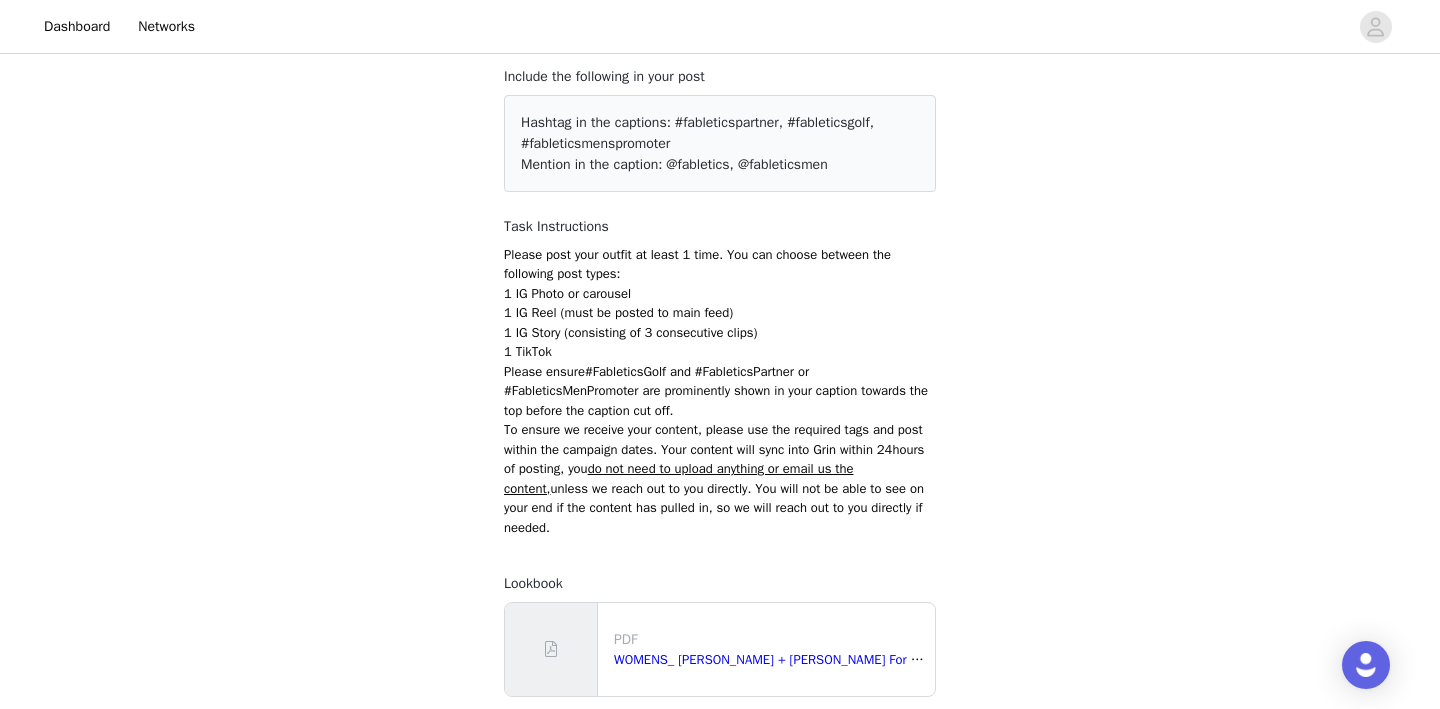 scroll, scrollTop: 402, scrollLeft: 0, axis: vertical 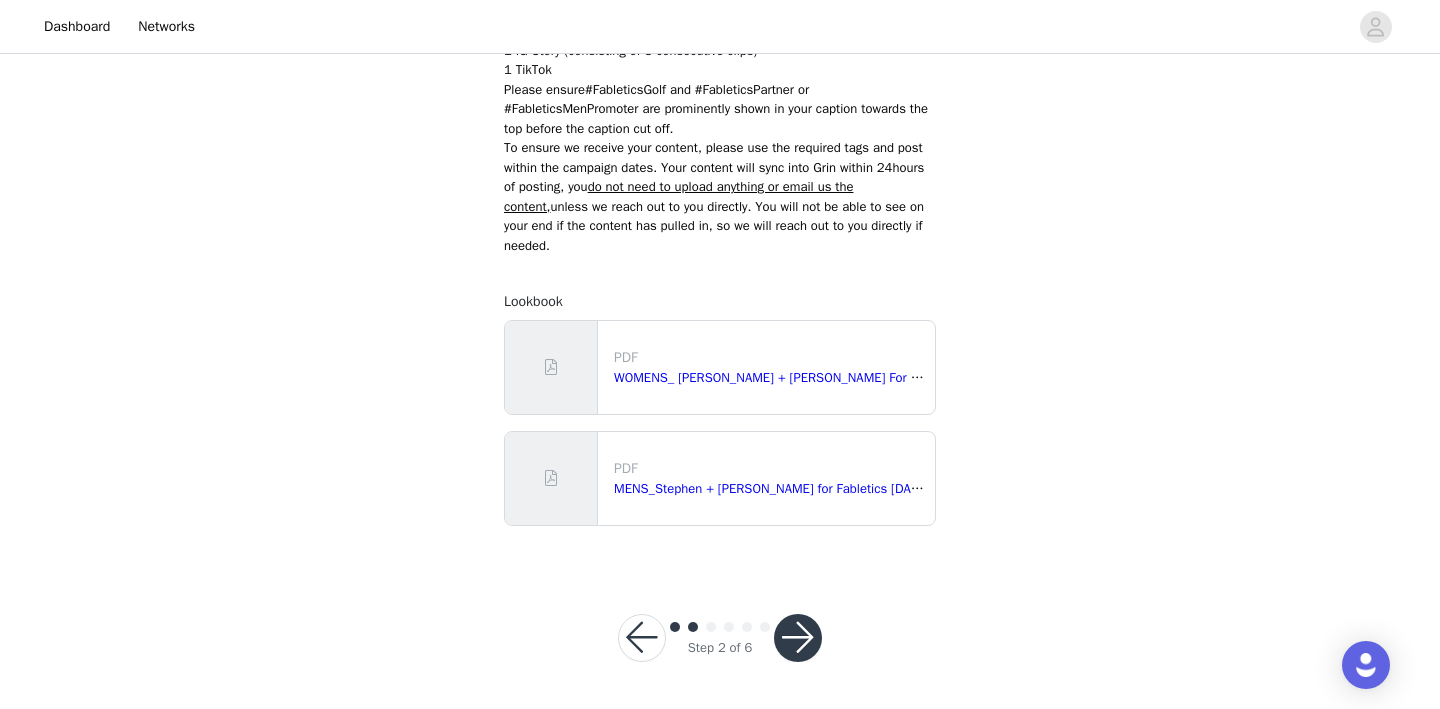 click at bounding box center (798, 638) 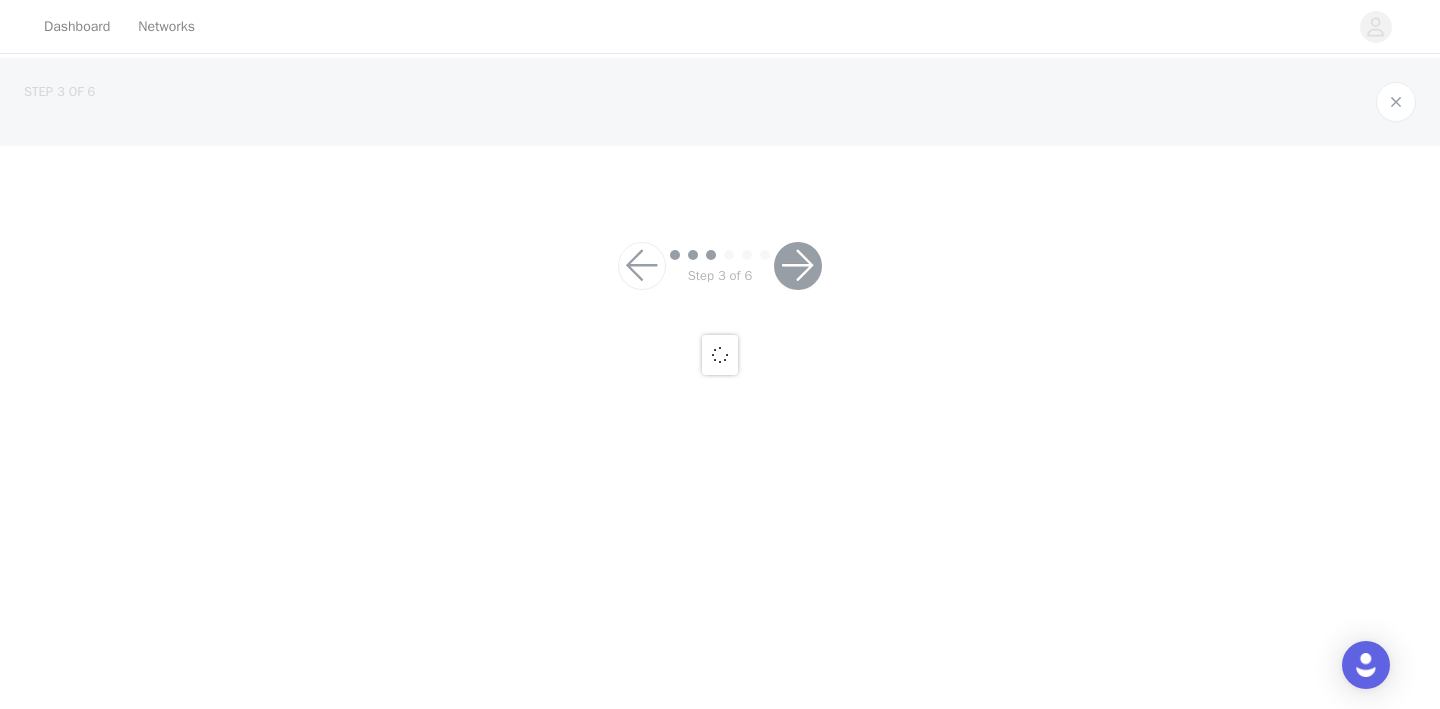 scroll, scrollTop: 0, scrollLeft: 0, axis: both 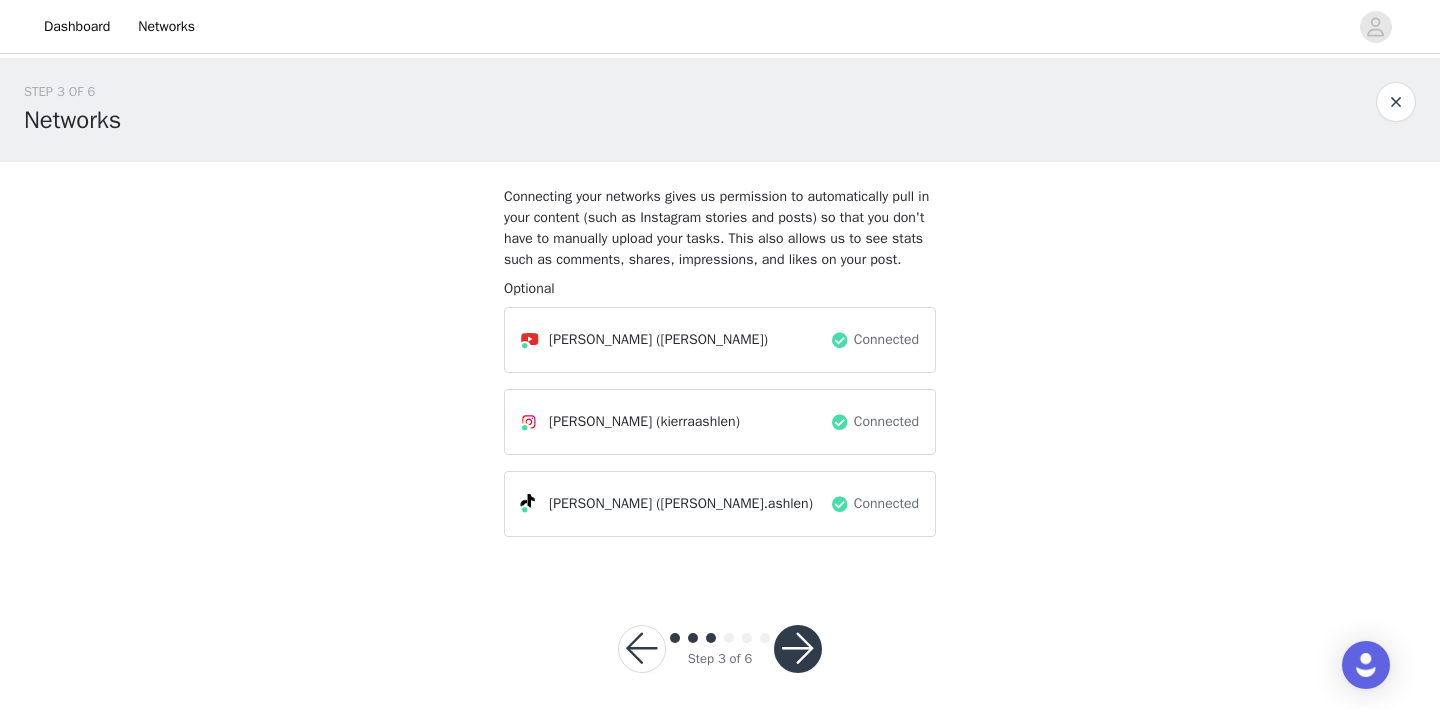 click at bounding box center [798, 649] 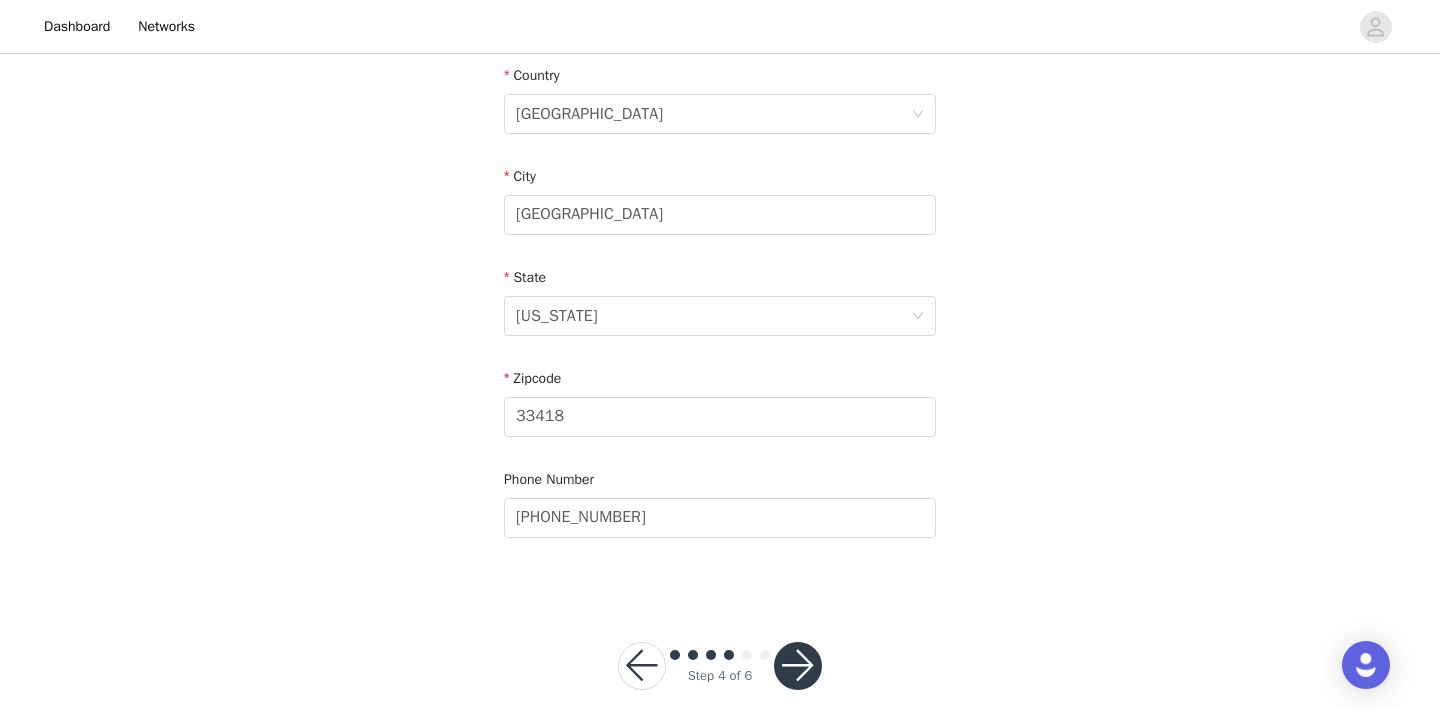 scroll, scrollTop: 654, scrollLeft: 0, axis: vertical 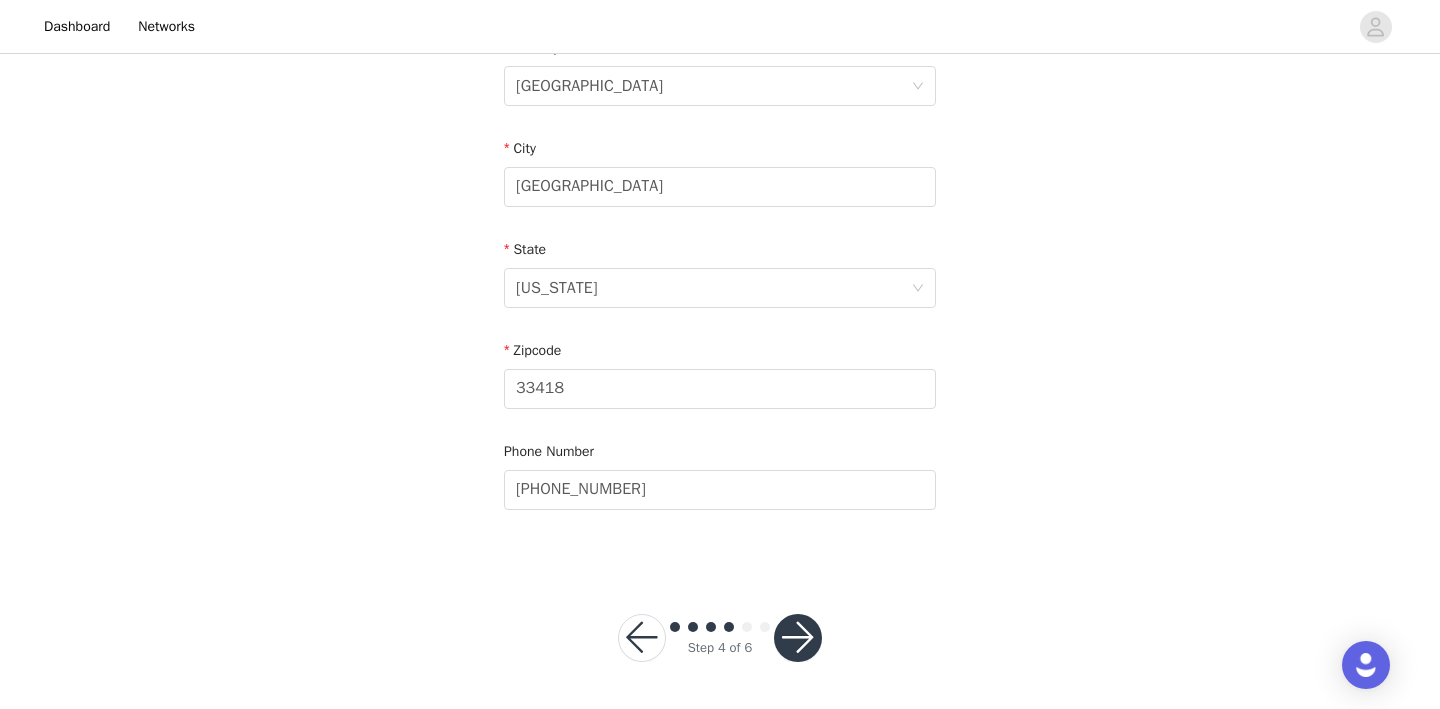 click at bounding box center [798, 638] 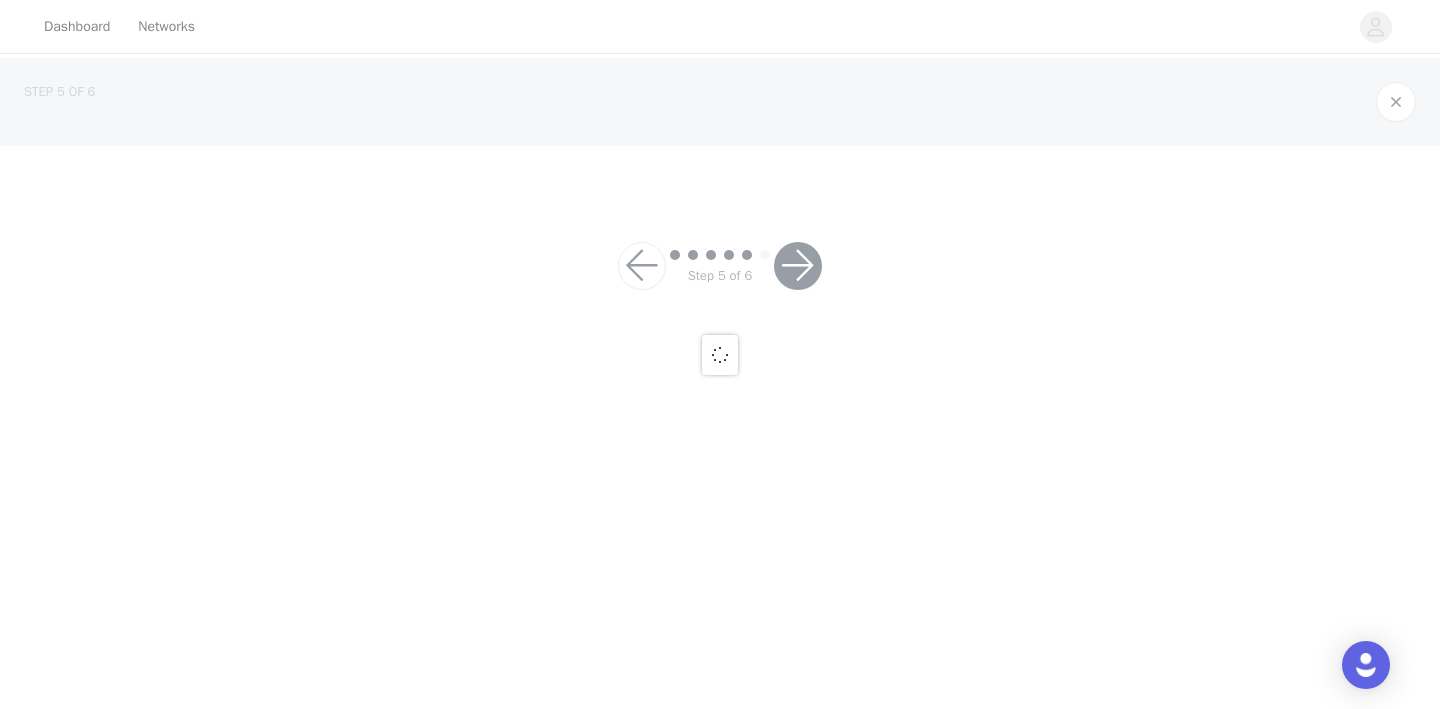 scroll, scrollTop: 0, scrollLeft: 0, axis: both 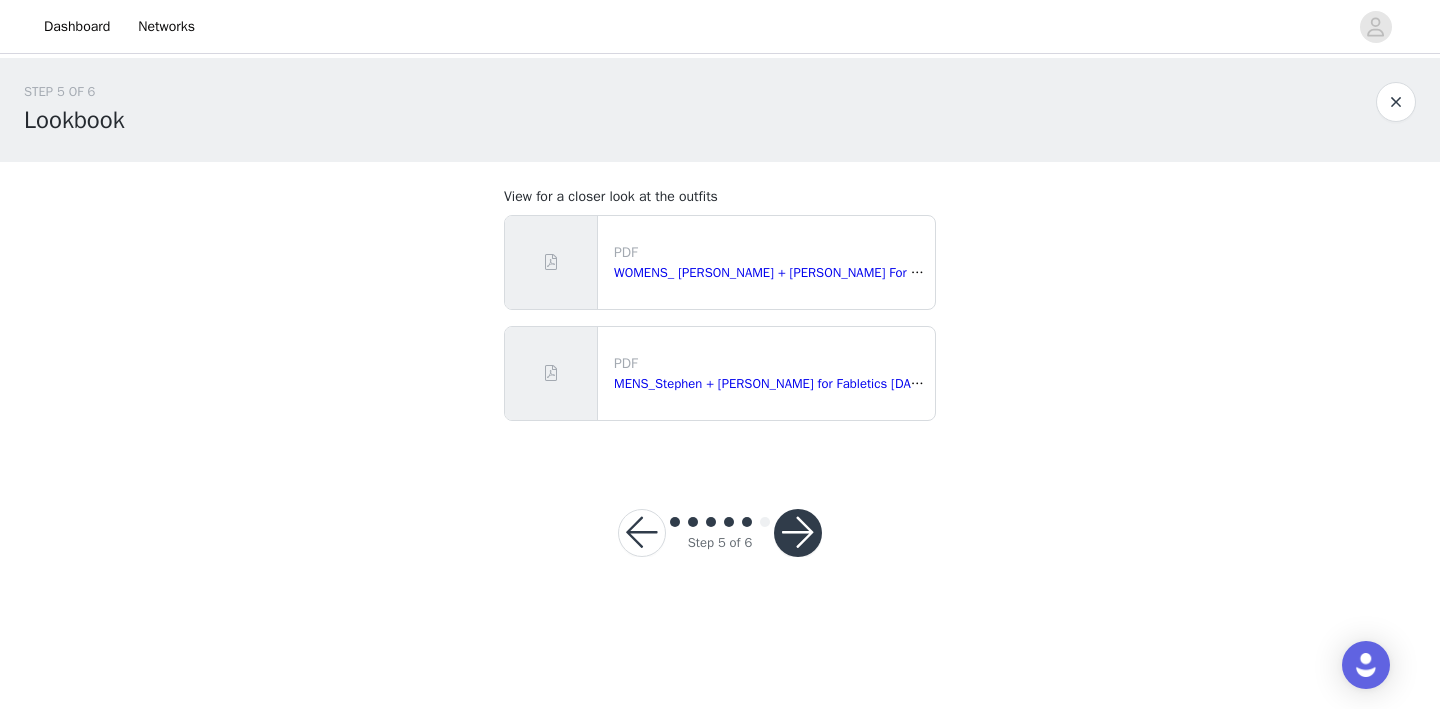 click at bounding box center (798, 533) 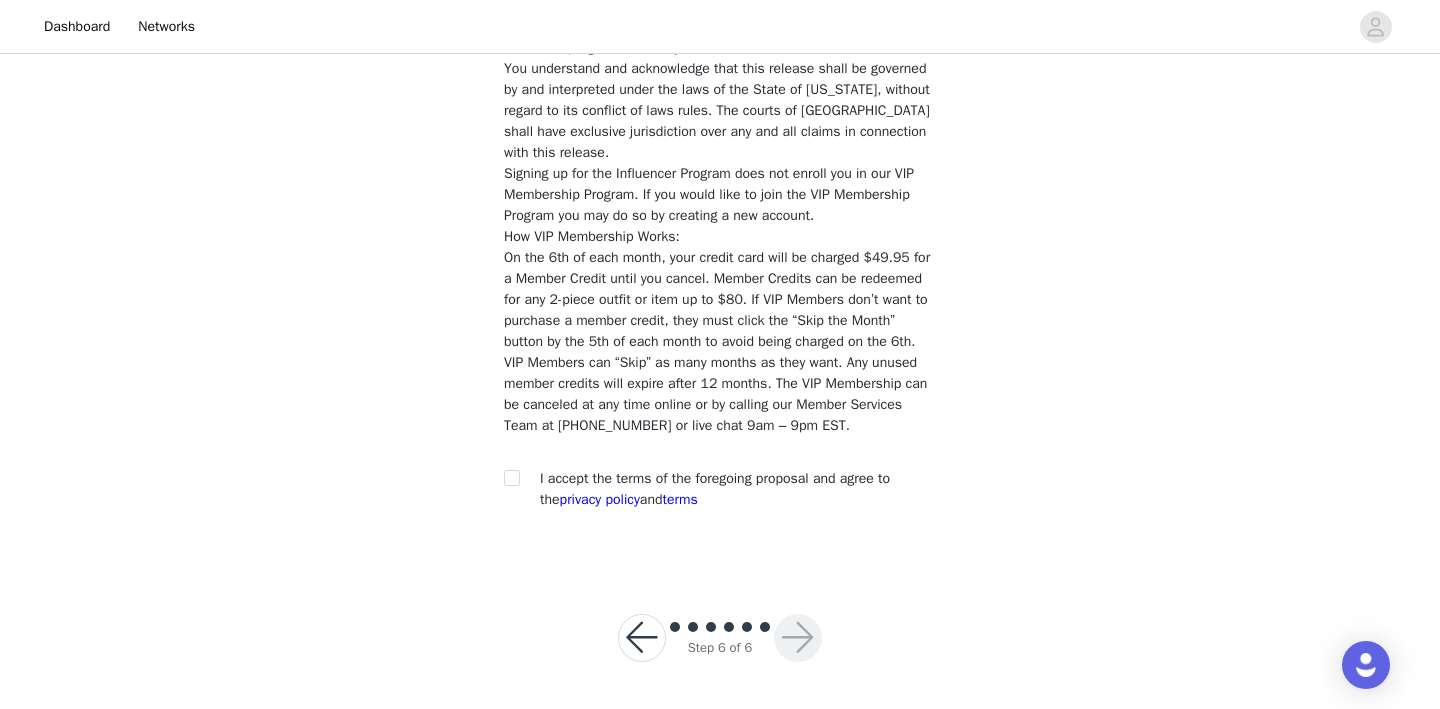 scroll, scrollTop: 1706, scrollLeft: 0, axis: vertical 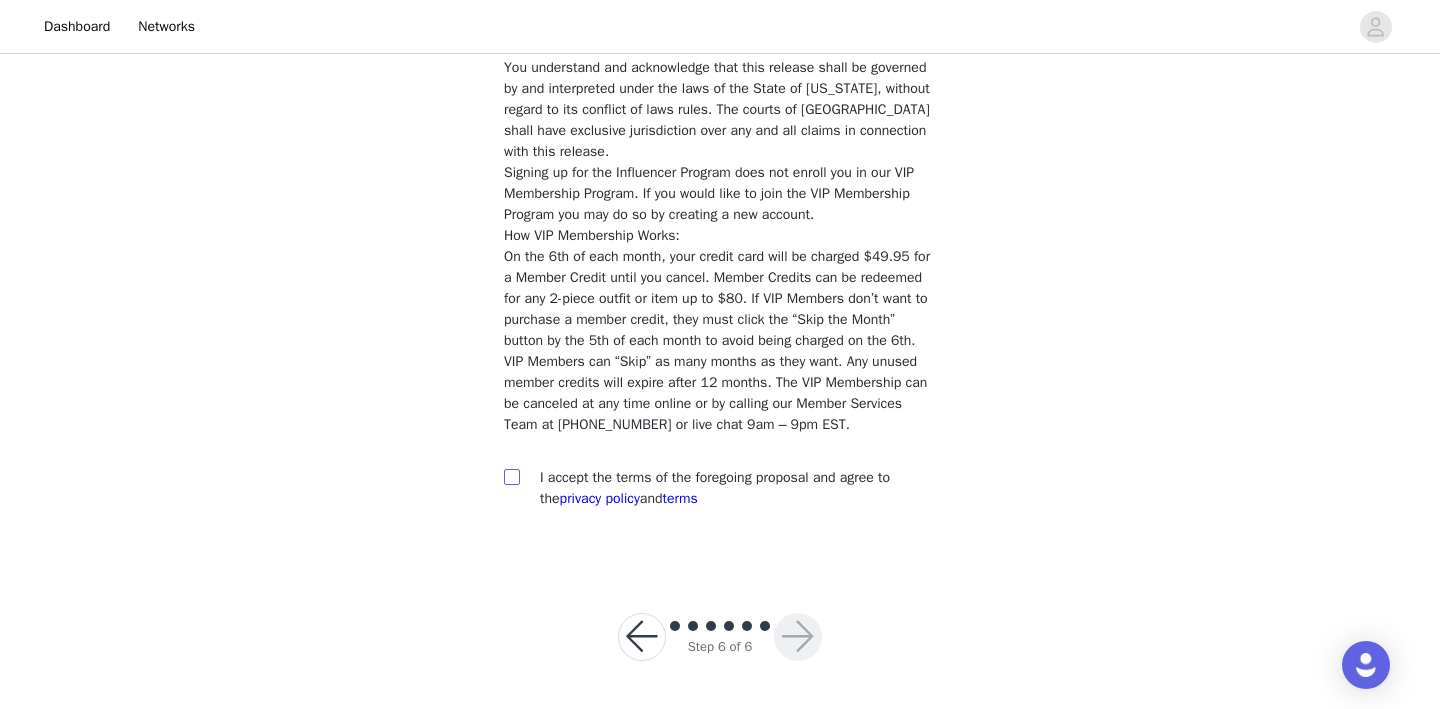 click at bounding box center [512, 477] 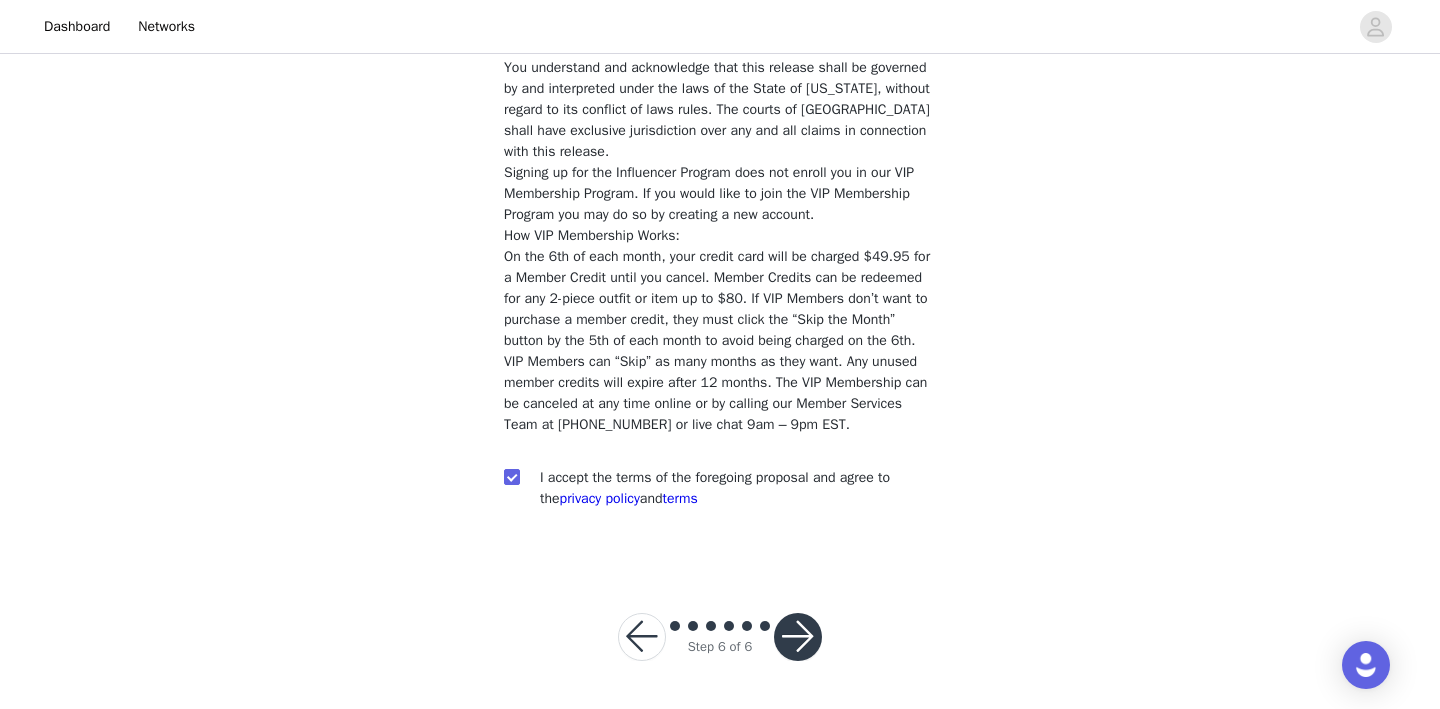 click at bounding box center (798, 637) 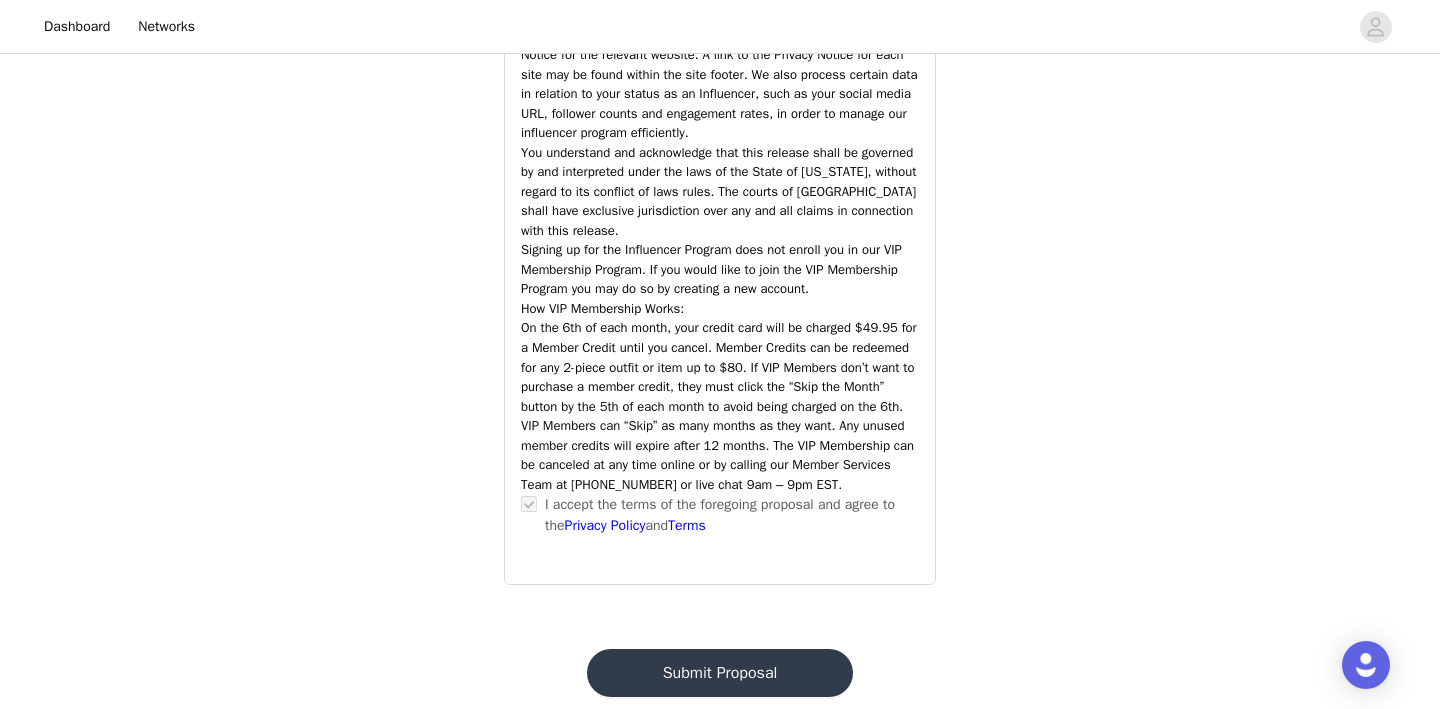 scroll, scrollTop: 2813, scrollLeft: 0, axis: vertical 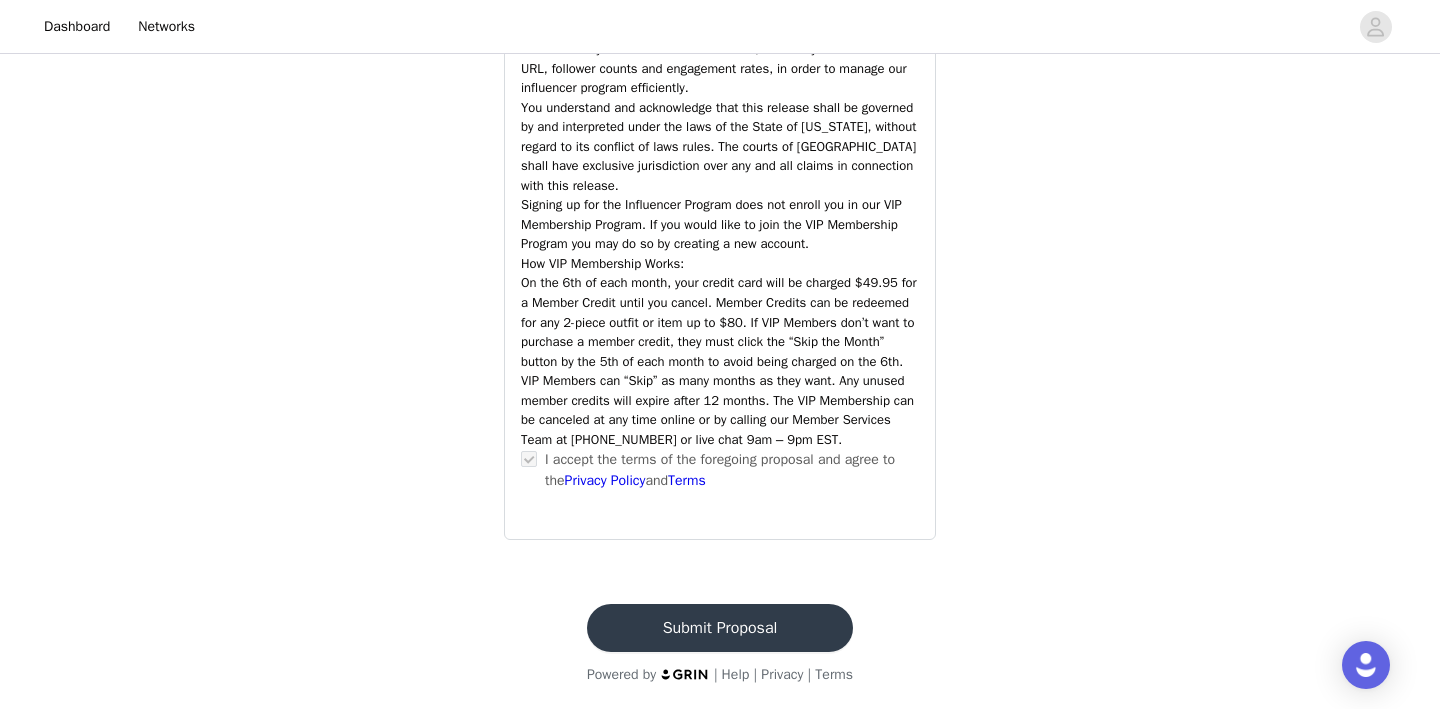 click on "Submit Proposal" at bounding box center [720, 628] 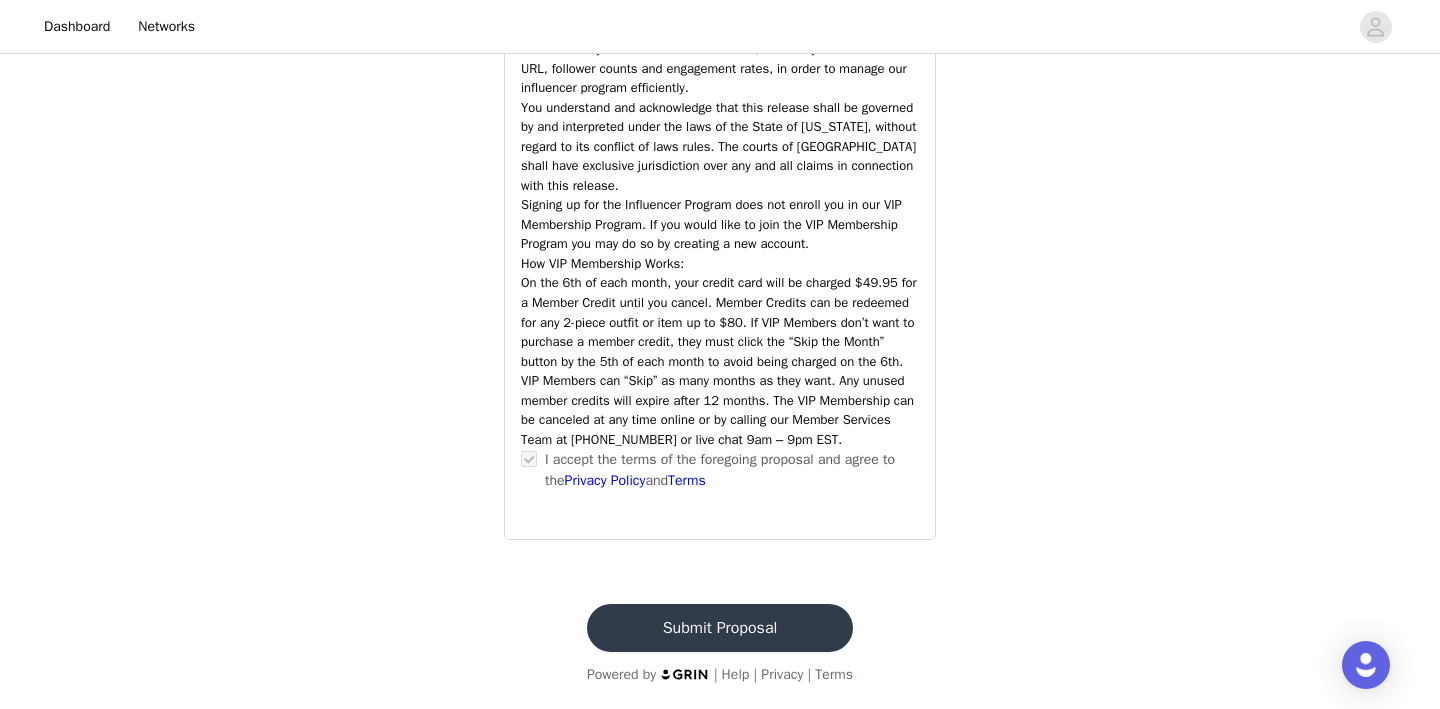 scroll, scrollTop: 0, scrollLeft: 0, axis: both 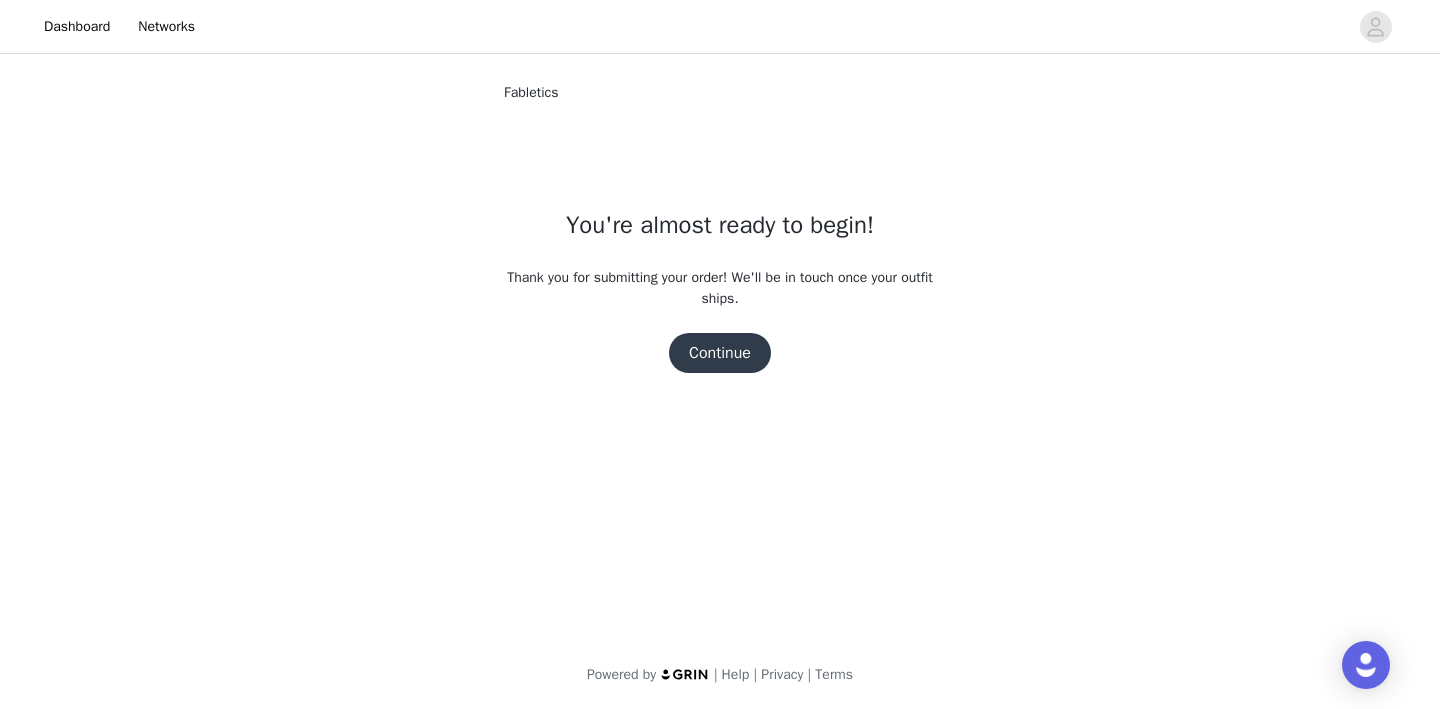 click on "Continue" at bounding box center [720, 353] 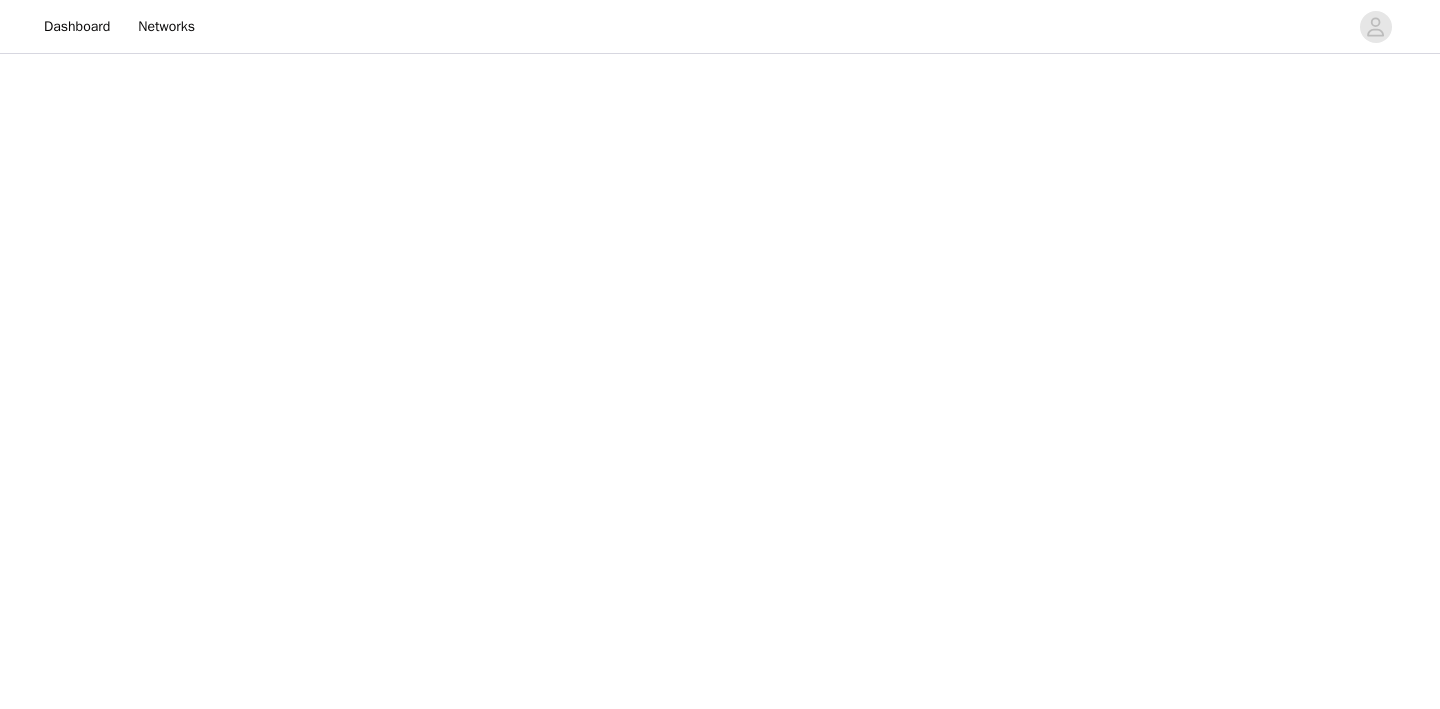 scroll, scrollTop: 0, scrollLeft: 0, axis: both 